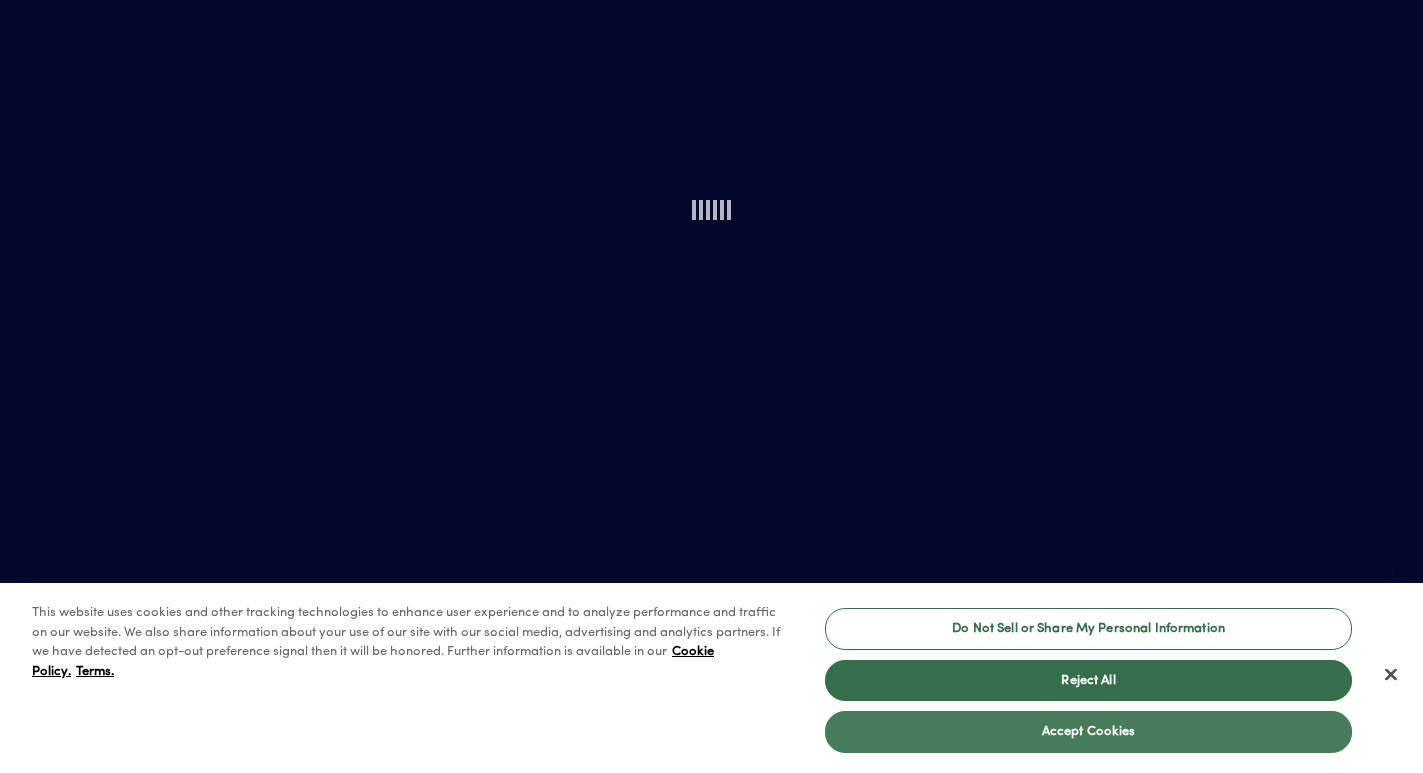 scroll, scrollTop: 0, scrollLeft: 0, axis: both 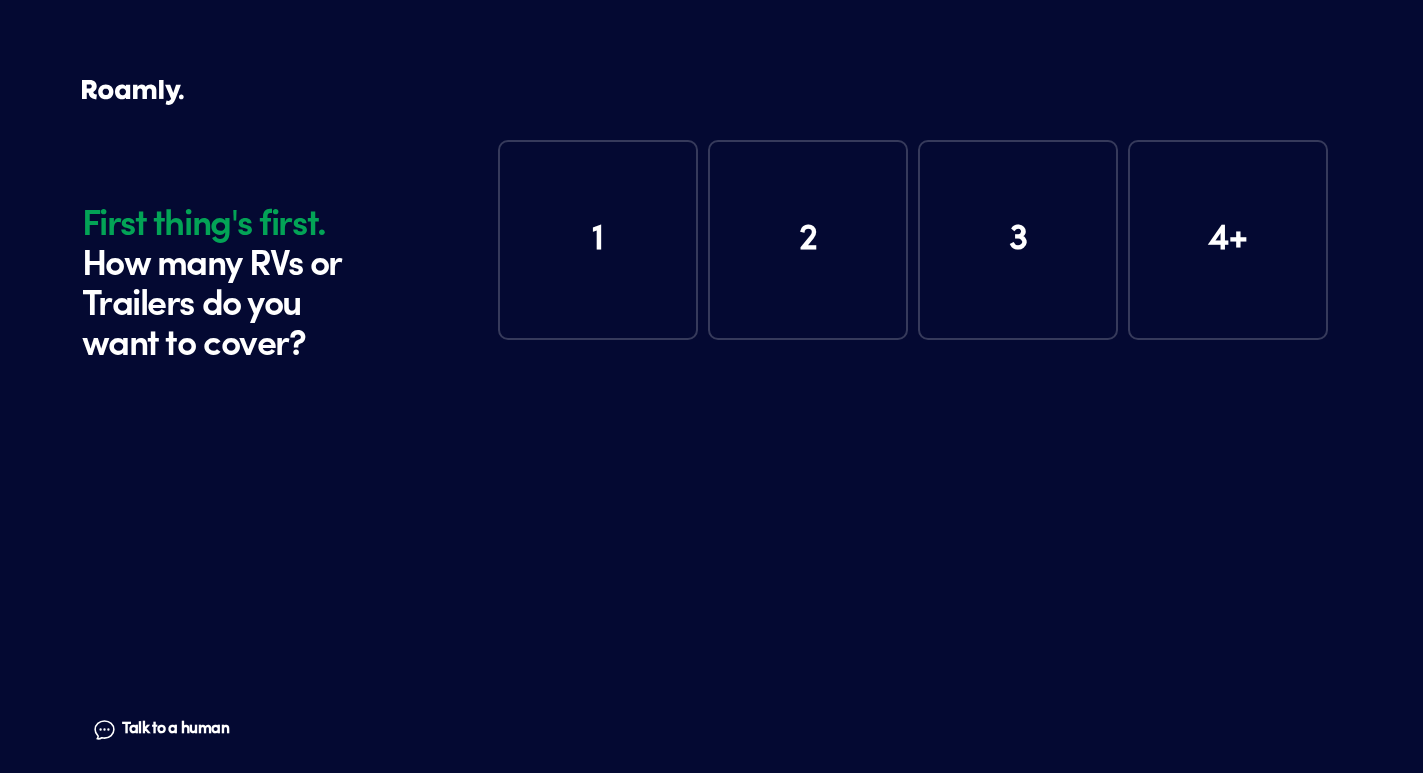 click on "1" at bounding box center (598, 240) 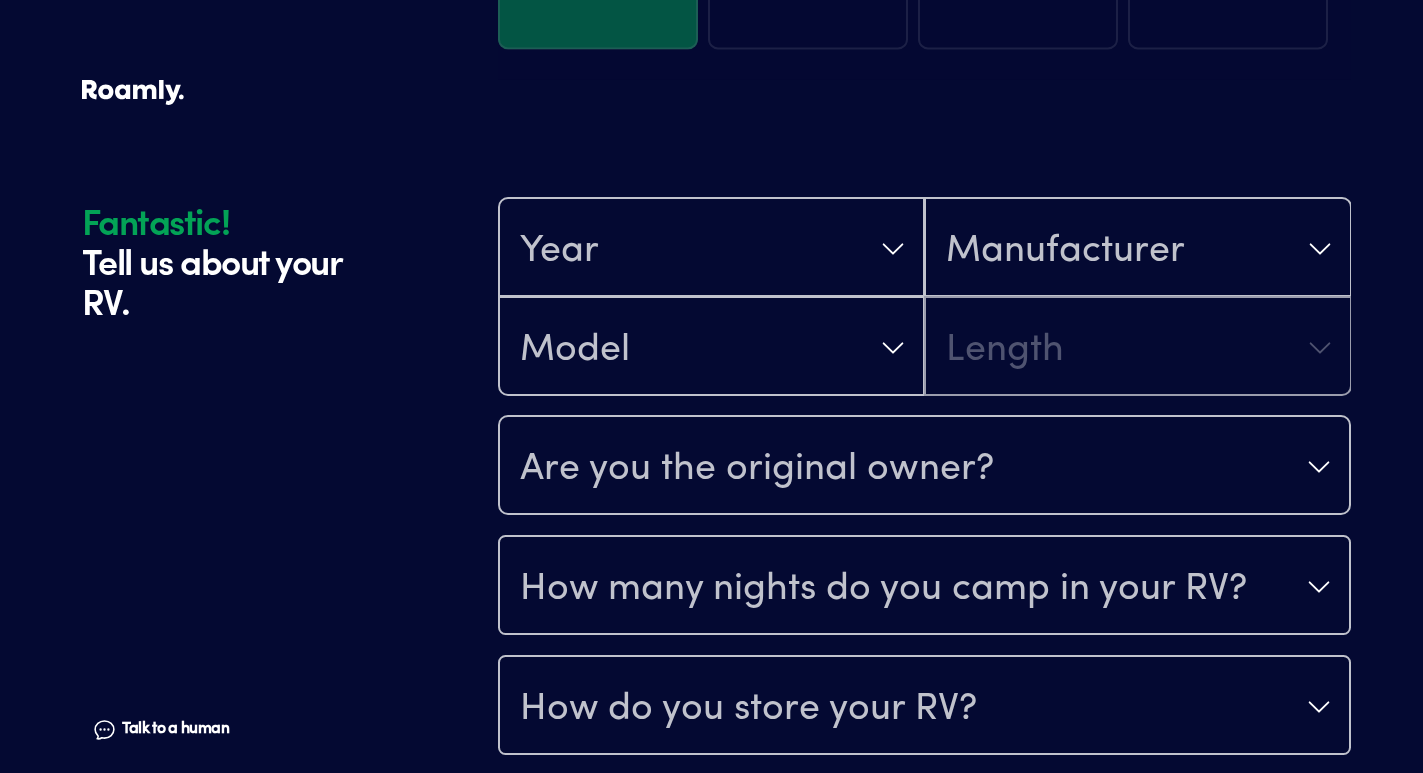scroll, scrollTop: 390, scrollLeft: 0, axis: vertical 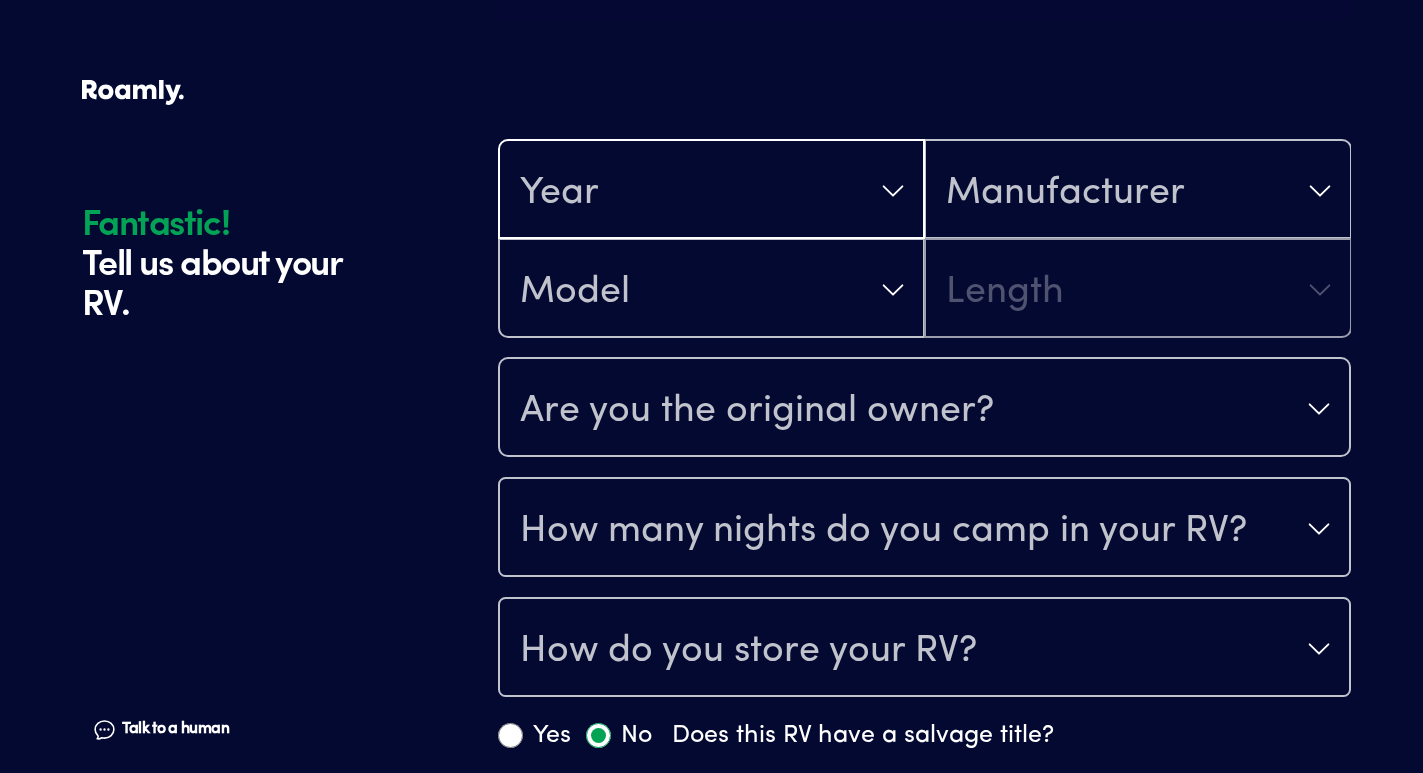 click on "Year" at bounding box center [711, 191] 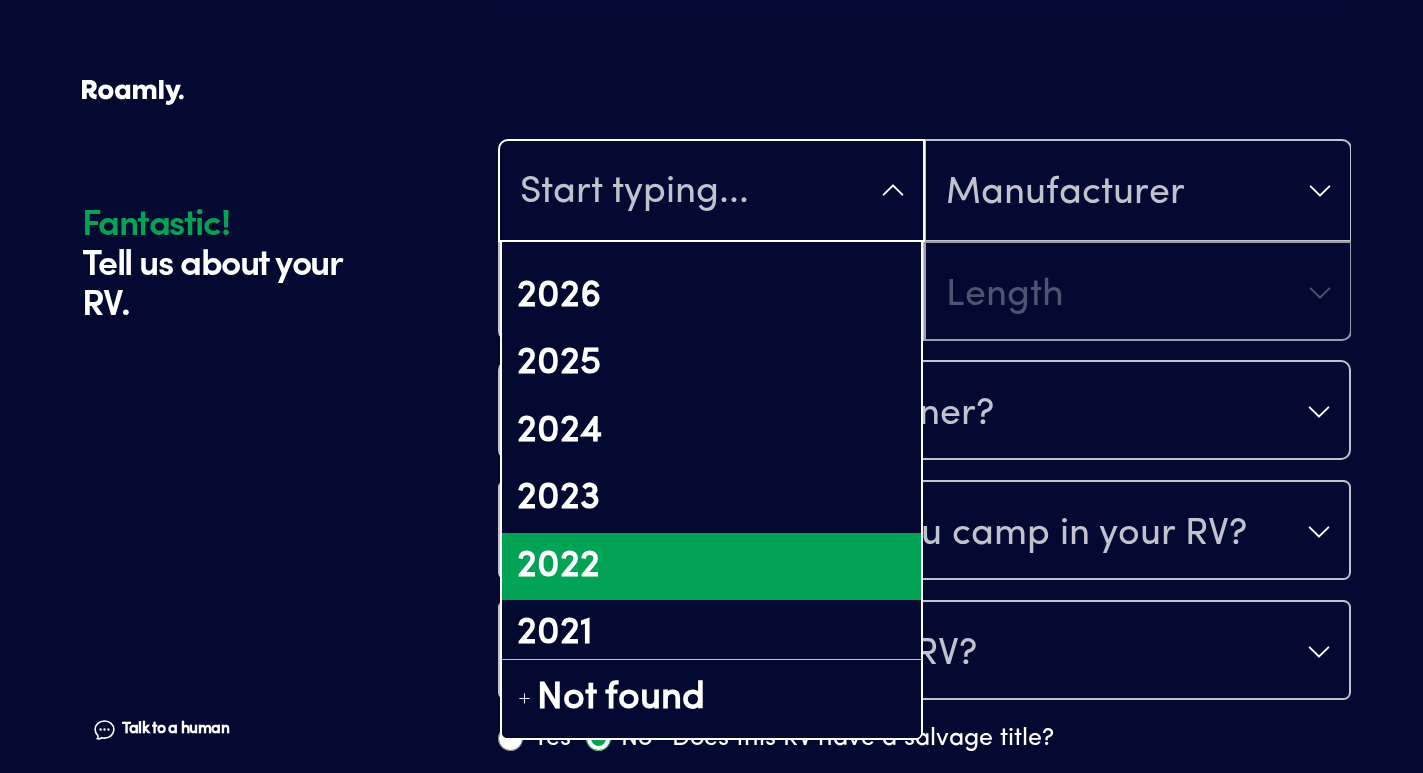 scroll, scrollTop: 56, scrollLeft: 0, axis: vertical 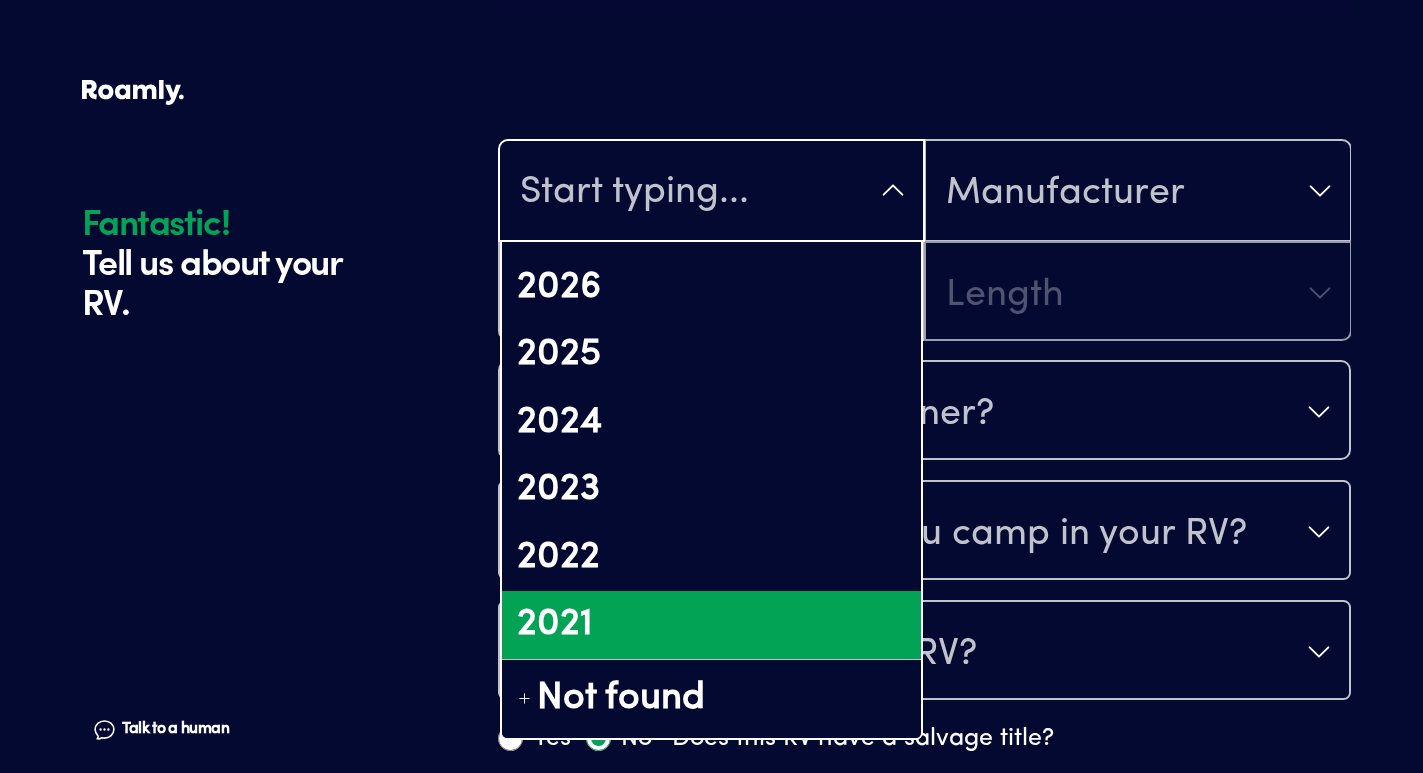 click on "2021" at bounding box center [711, 625] 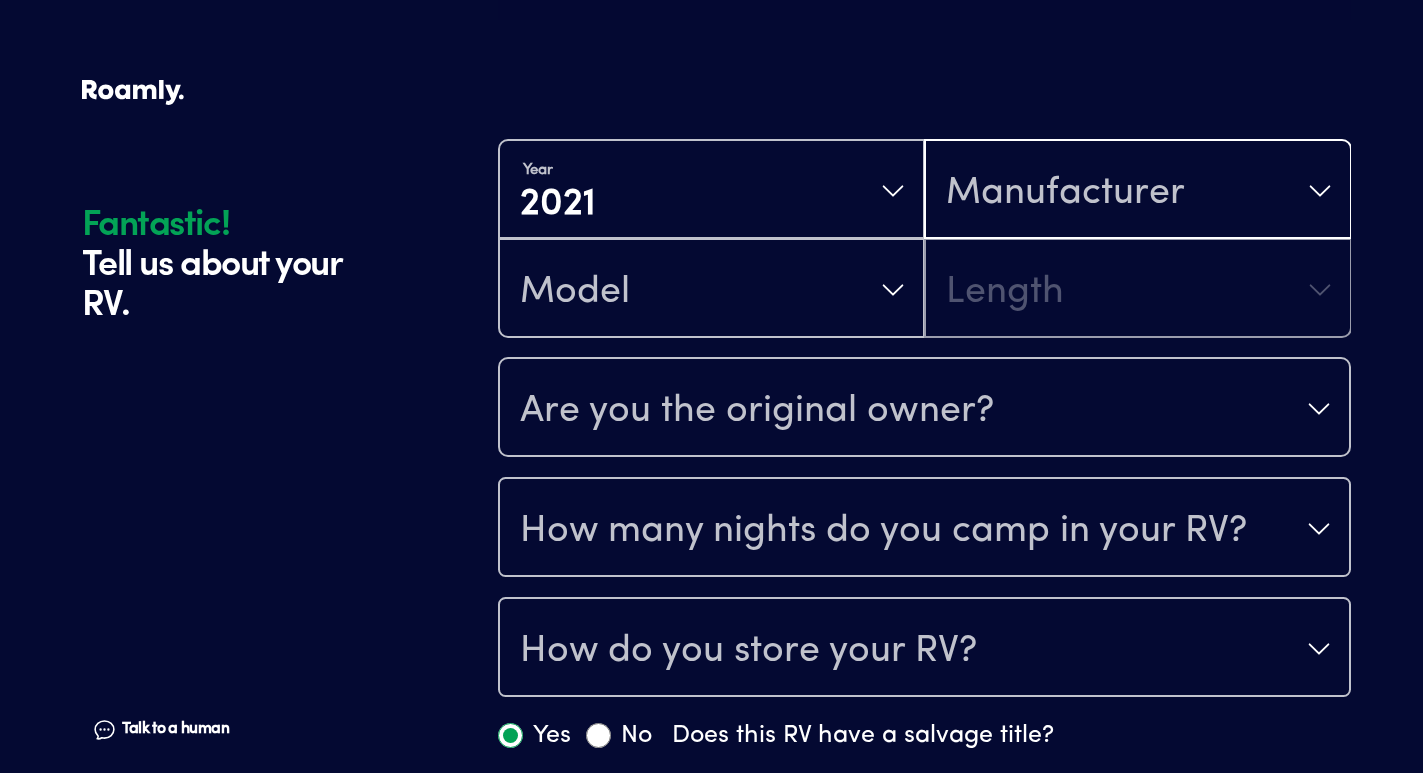 click on "Manufacturer" at bounding box center [1137, 191] 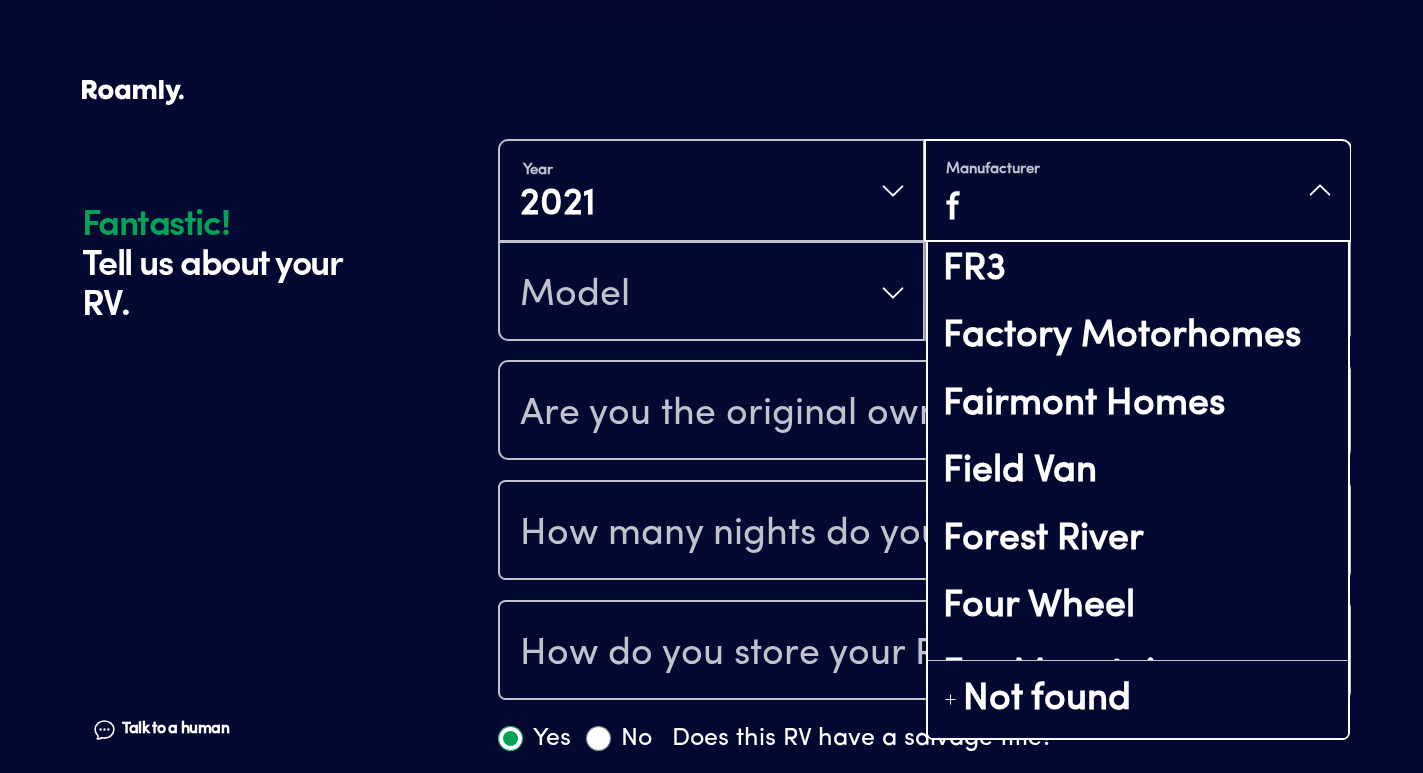 scroll, scrollTop: 357, scrollLeft: 0, axis: vertical 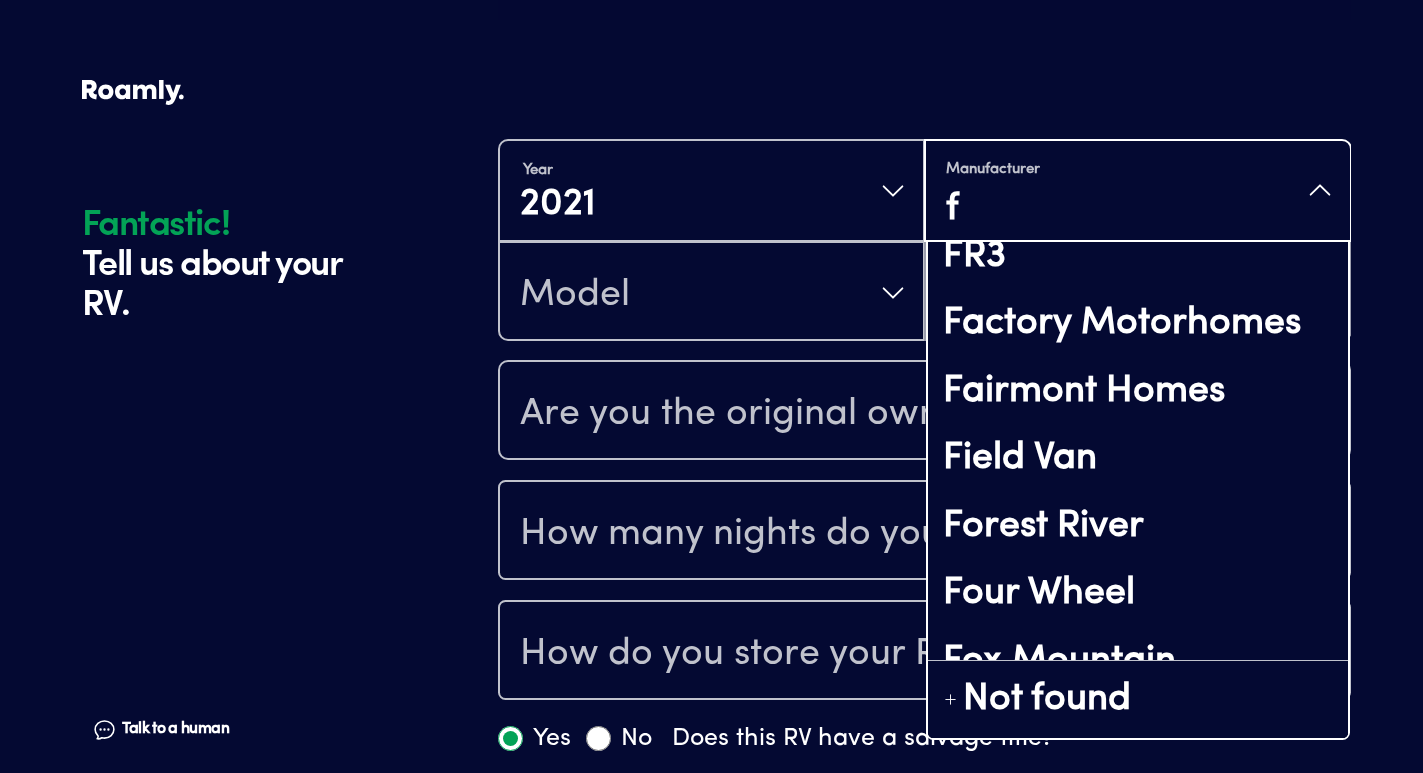type on "f" 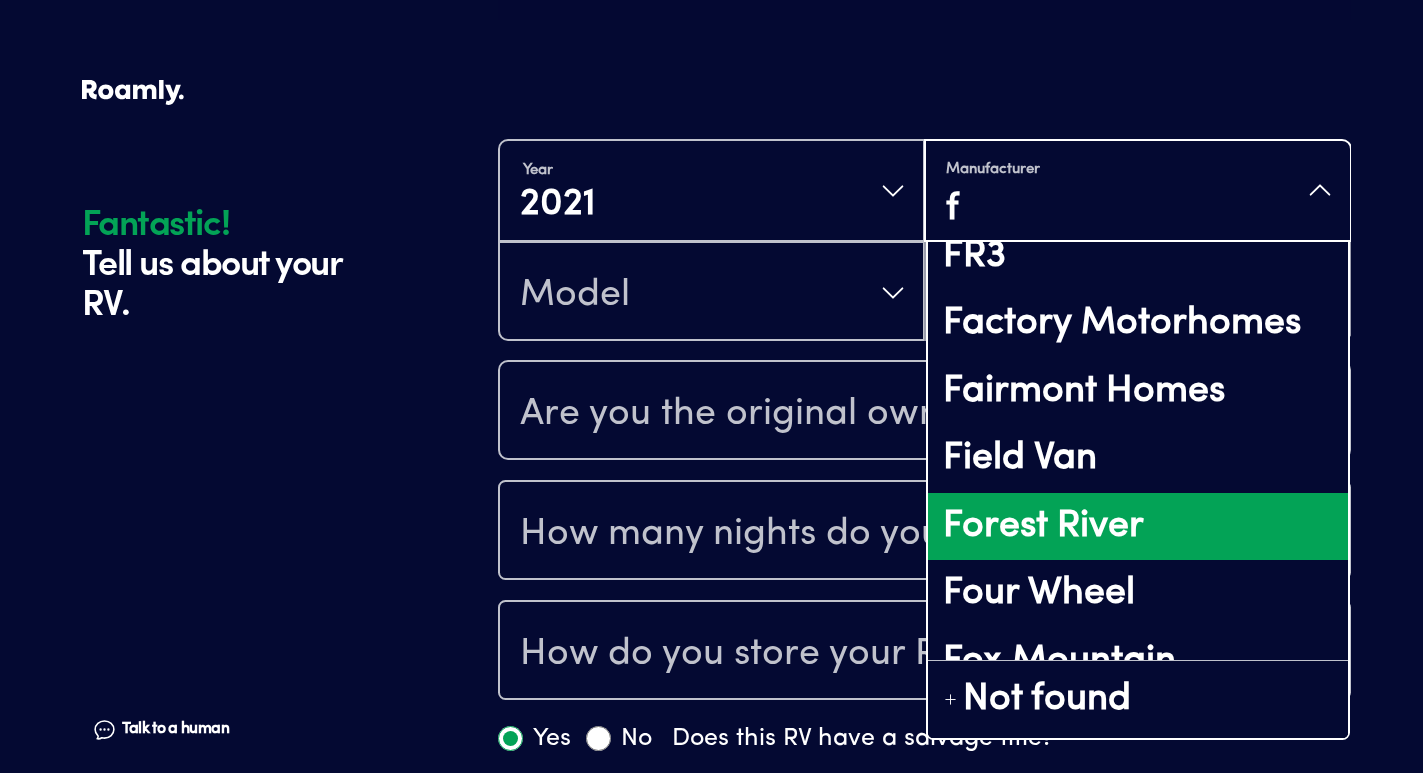 click on "Forest River" at bounding box center (1137, 527) 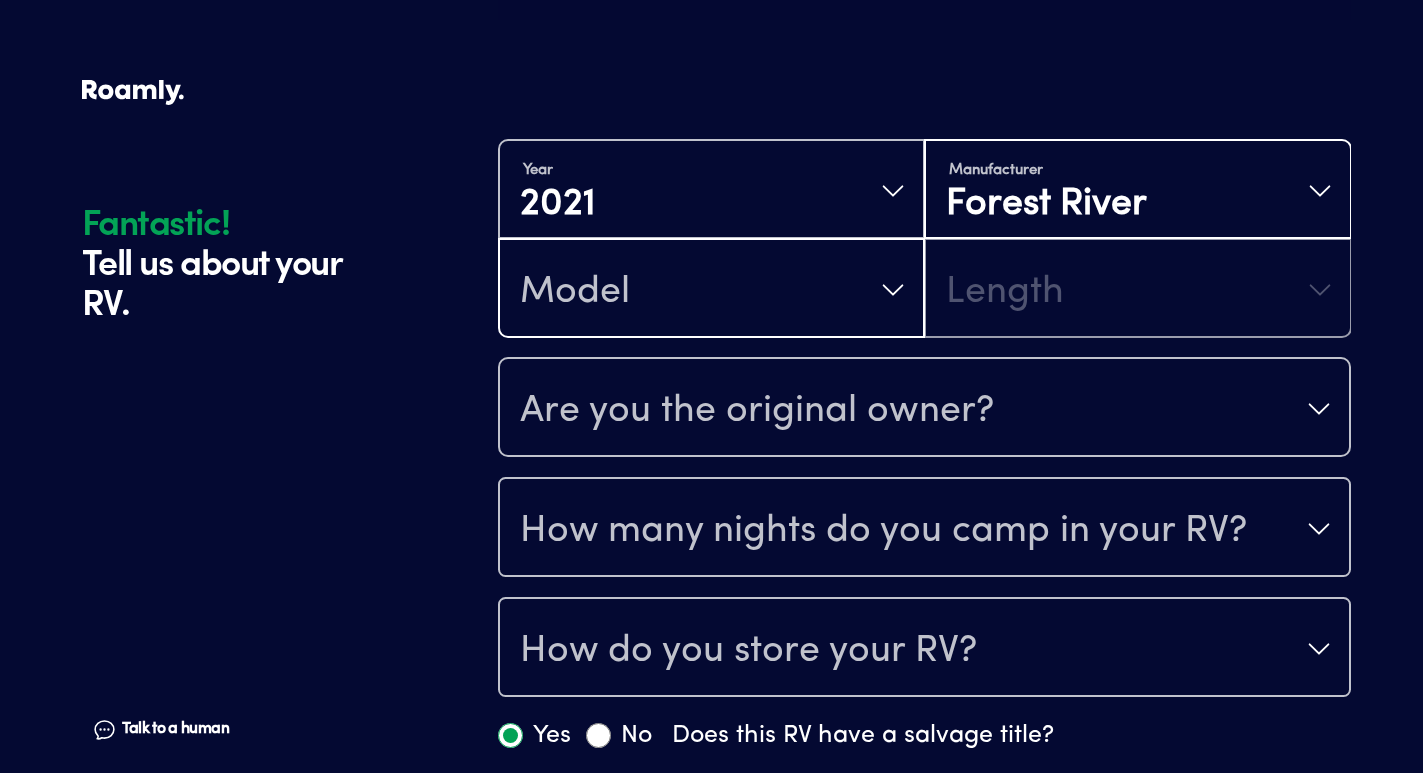 click on "Model" at bounding box center [711, 290] 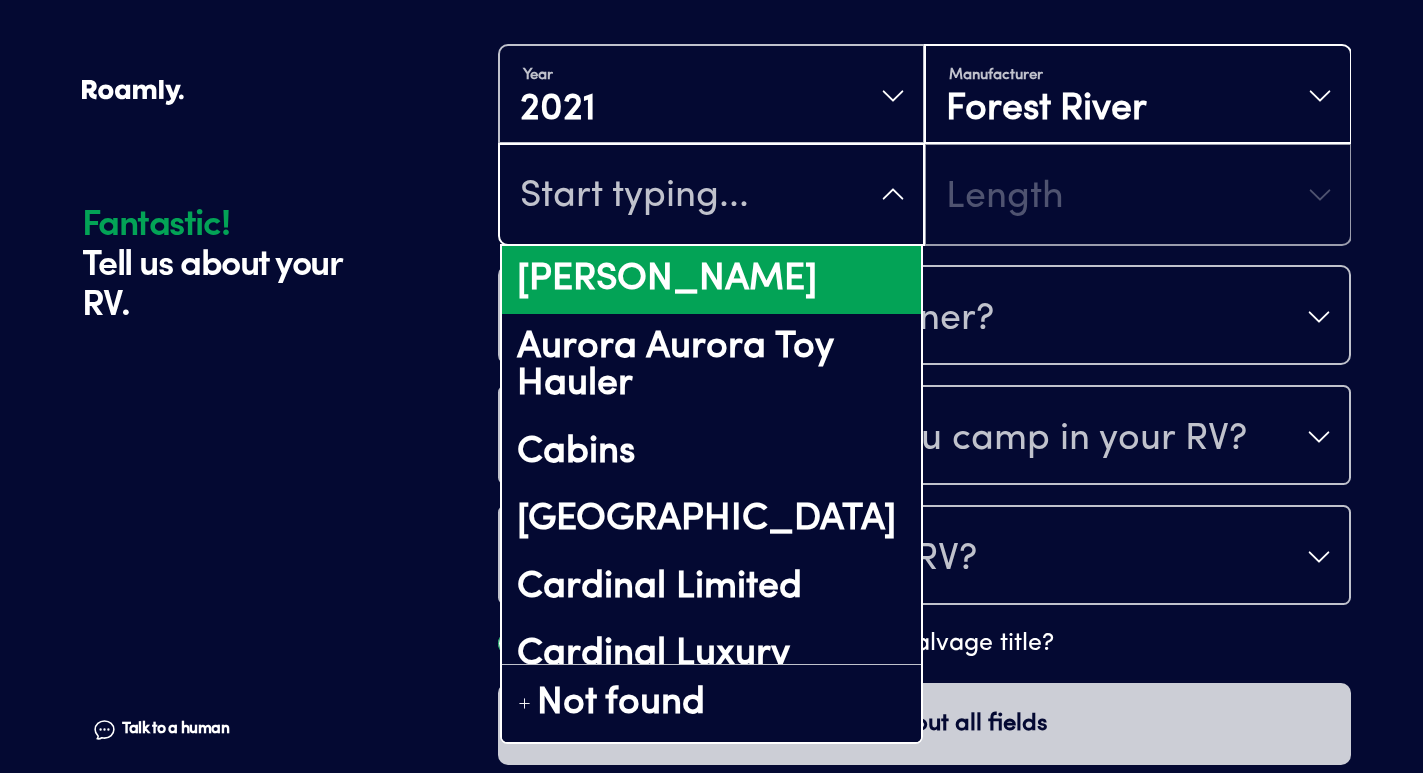 scroll, scrollTop: 506, scrollLeft: 0, axis: vertical 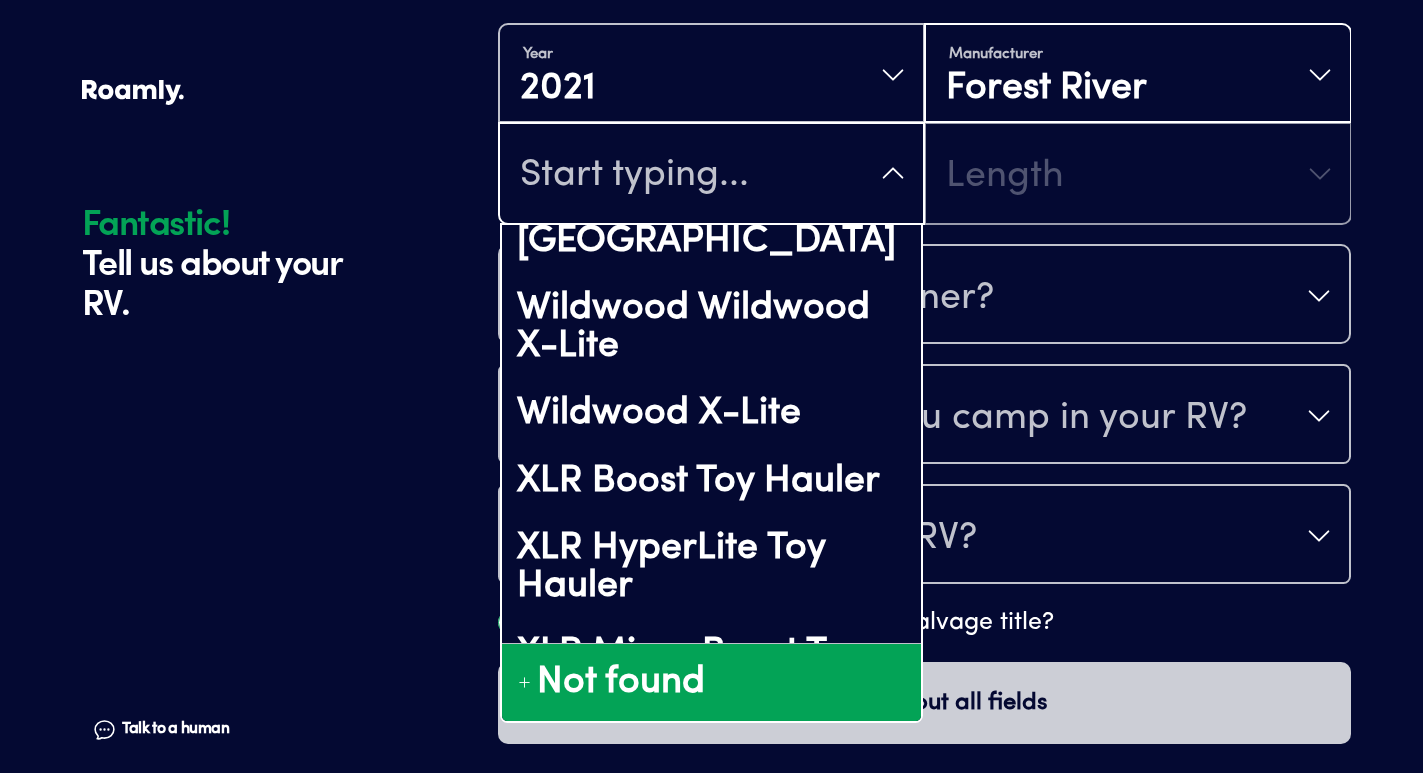 click on "Not found" at bounding box center (621, 683) 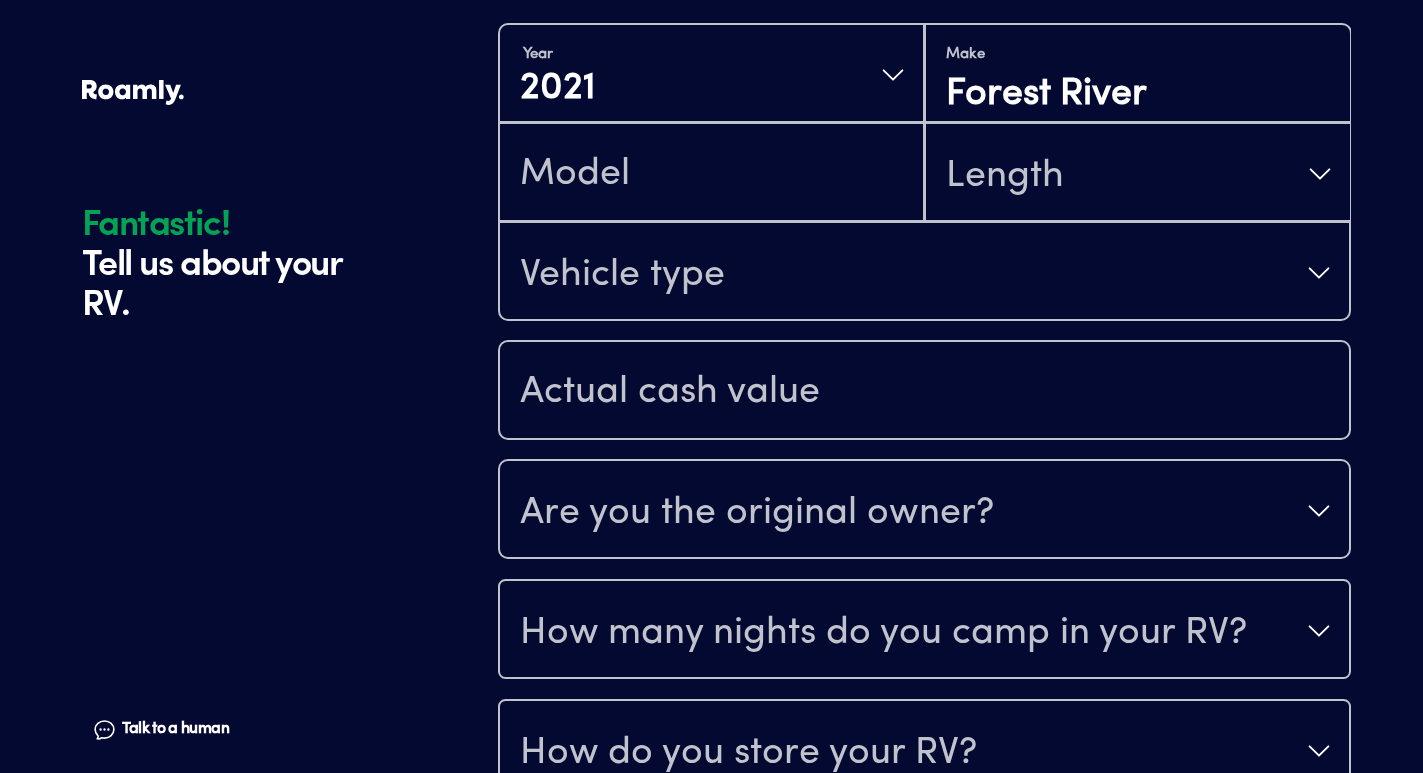 click at bounding box center [711, 174] 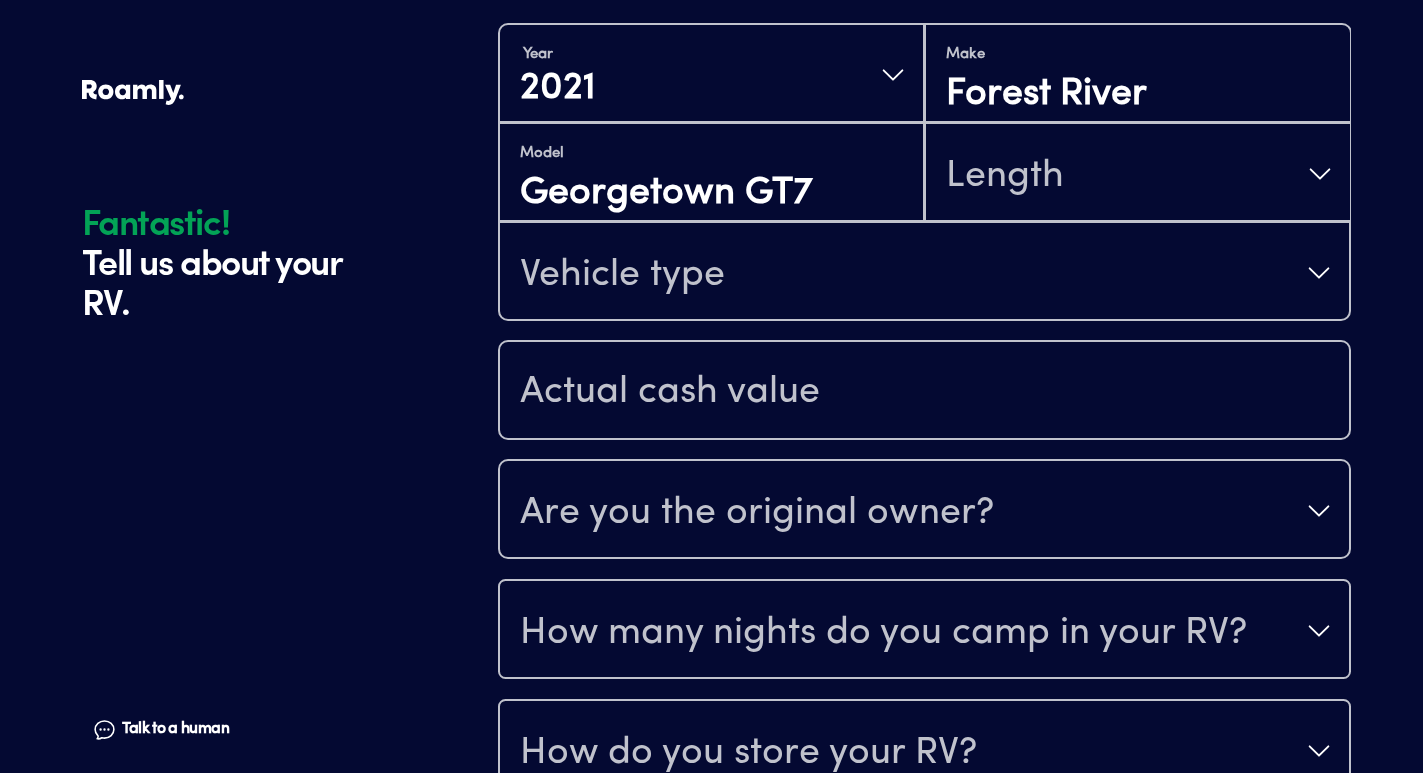type on "Georgetown GT7" 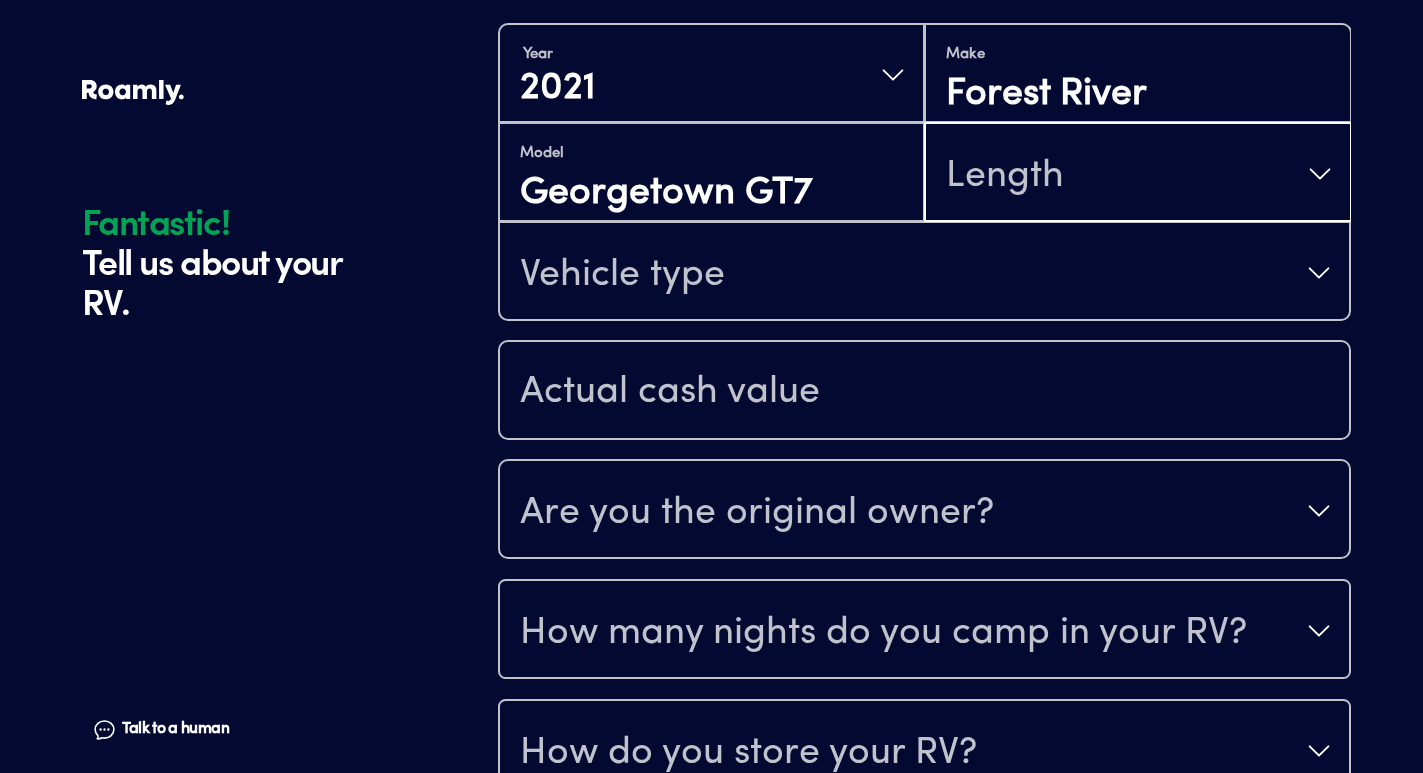 click on "Length" at bounding box center (1005, 176) 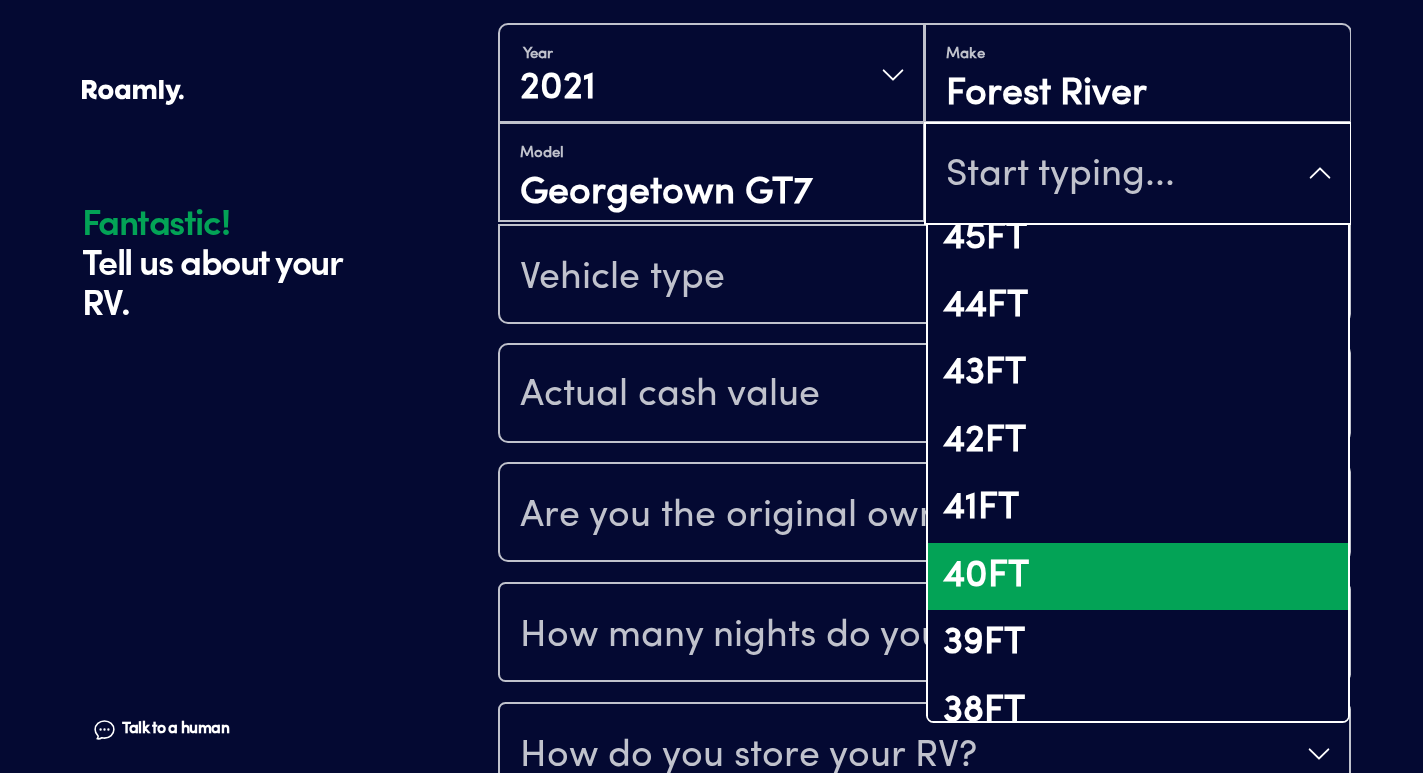 scroll, scrollTop: 21, scrollLeft: 0, axis: vertical 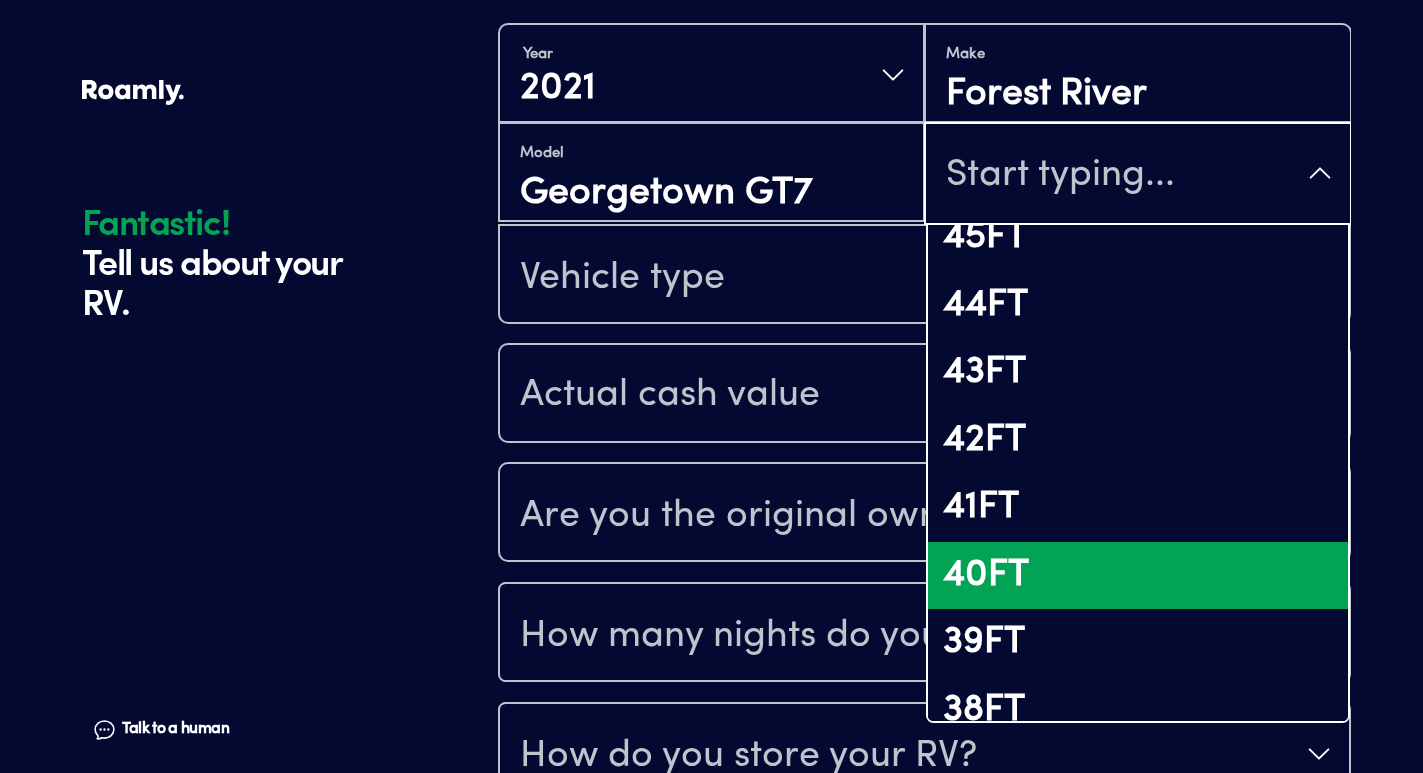 click on "40FT" at bounding box center (1137, 576) 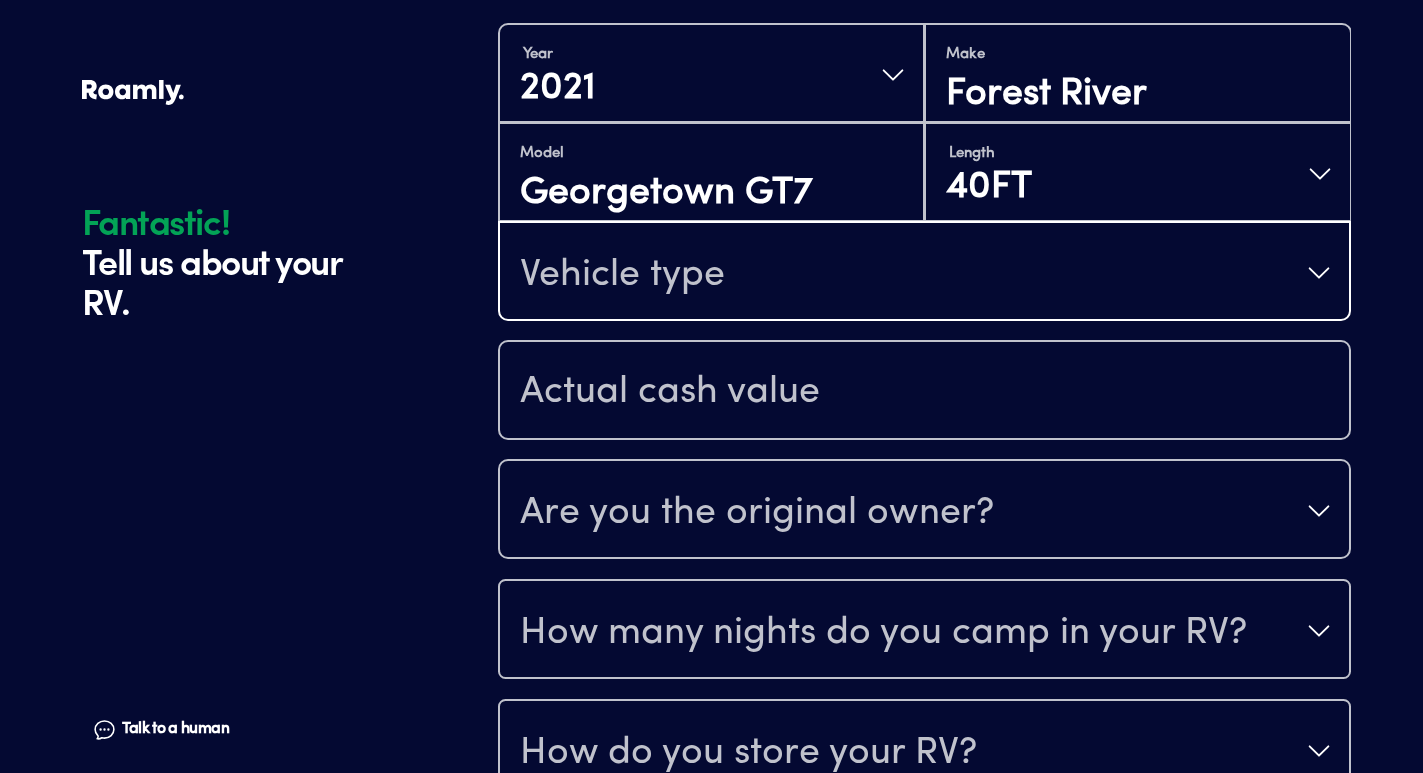 click on "Vehicle type" at bounding box center (924, 273) 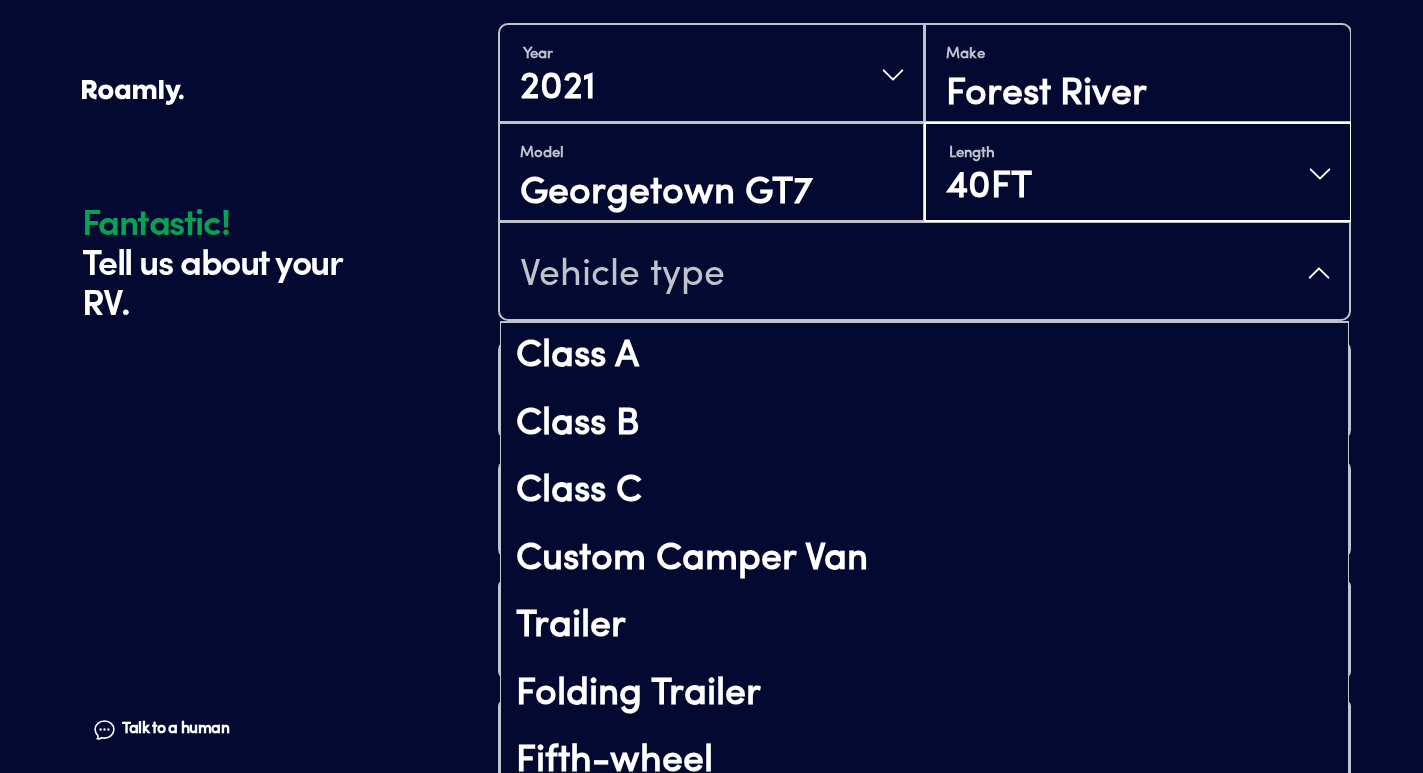 click on "Length 40FT" at bounding box center (1137, 174) 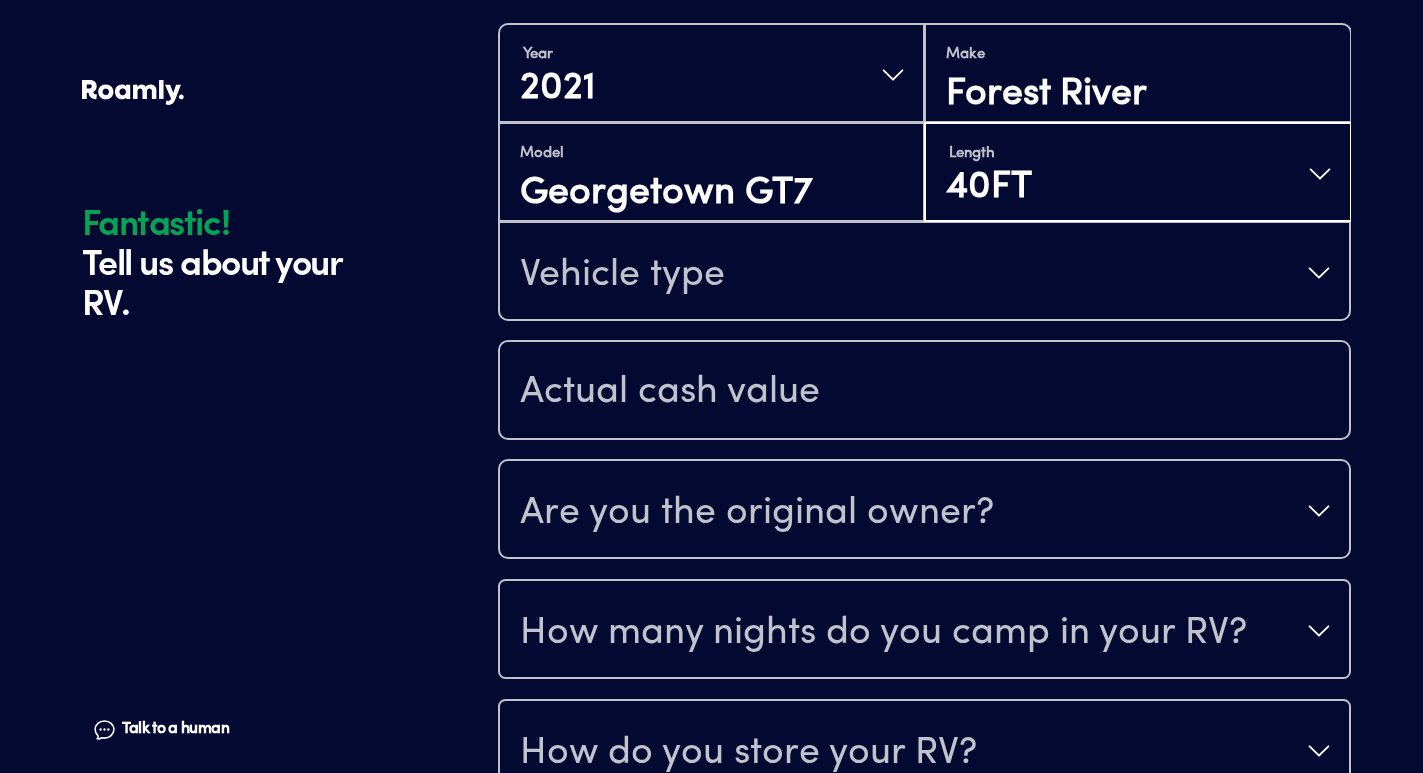click on "Length 40FT" at bounding box center (1137, 174) 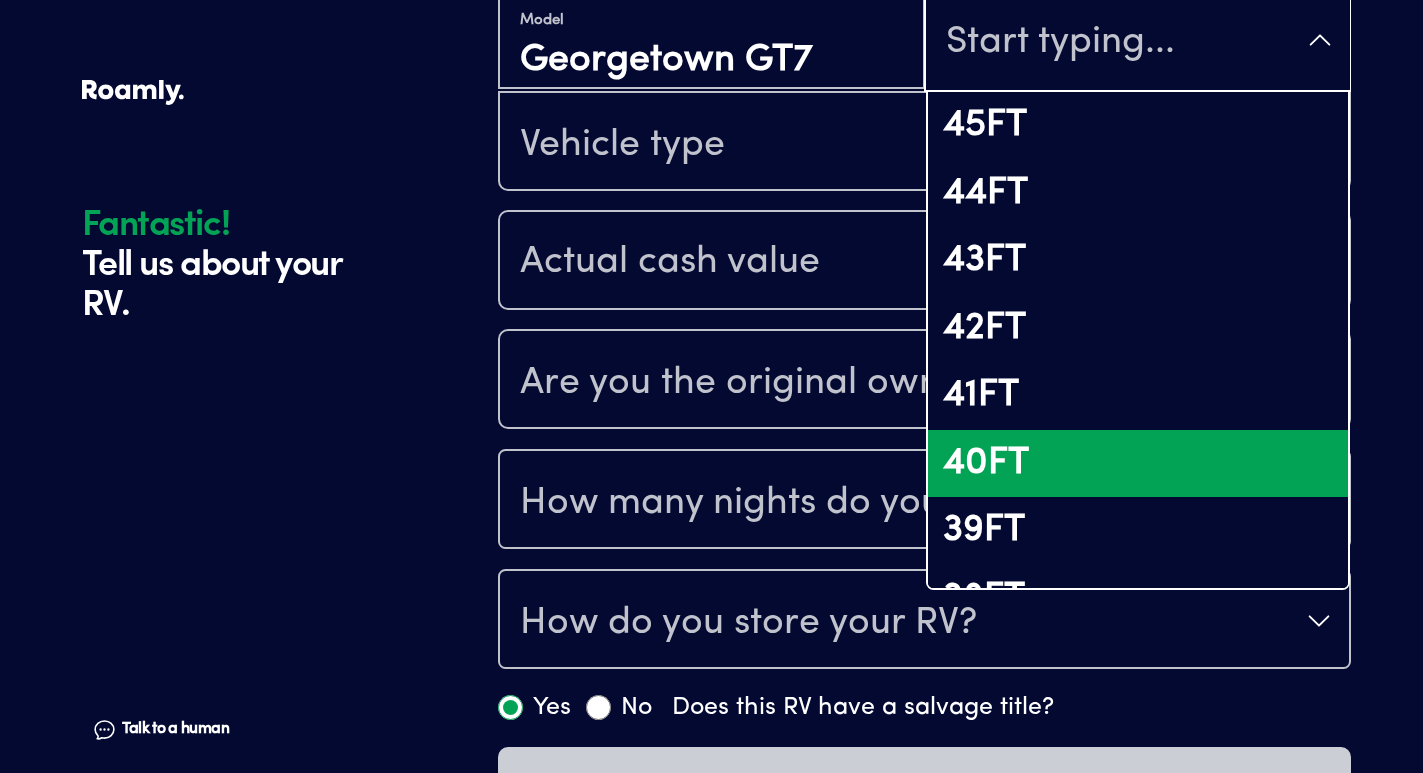scroll, scrollTop: 647, scrollLeft: 0, axis: vertical 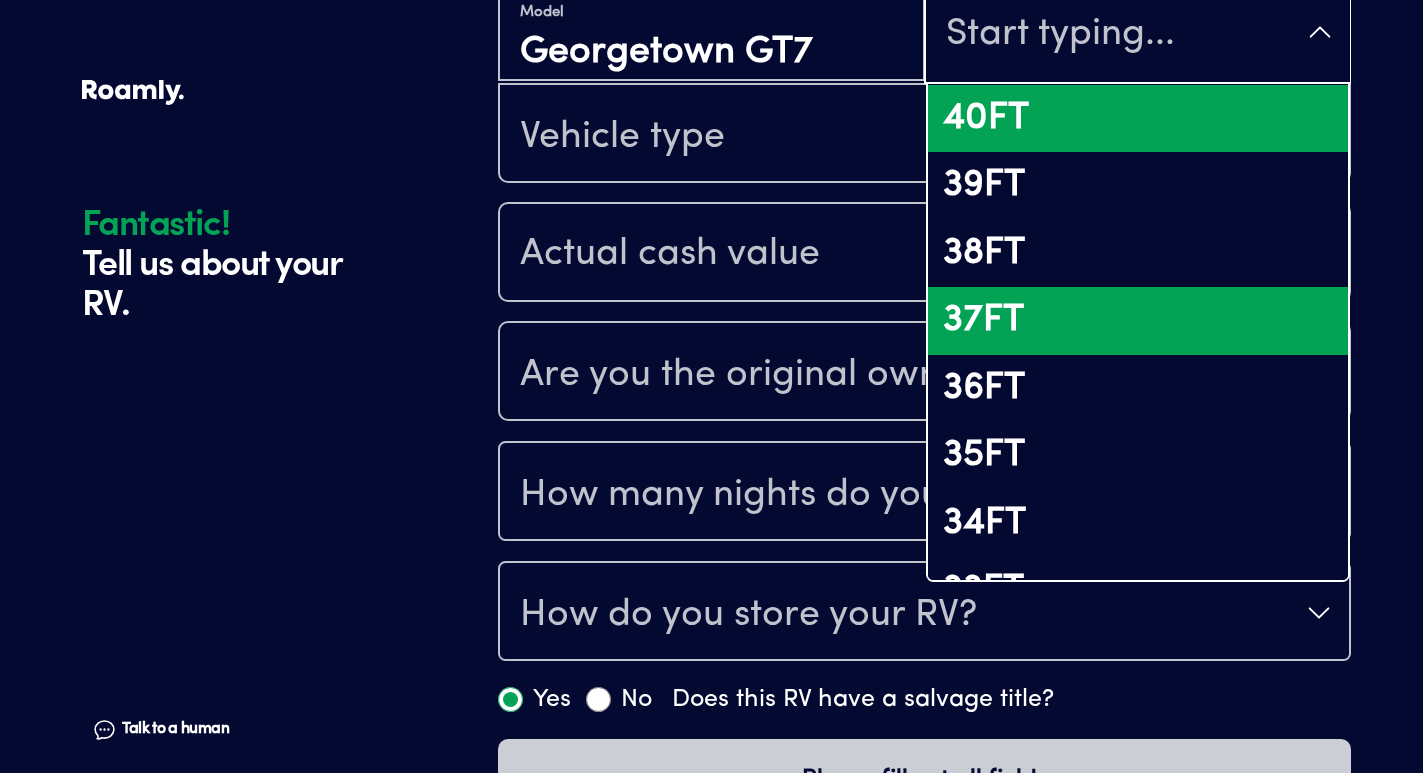 click on "37FT" at bounding box center [1137, 321] 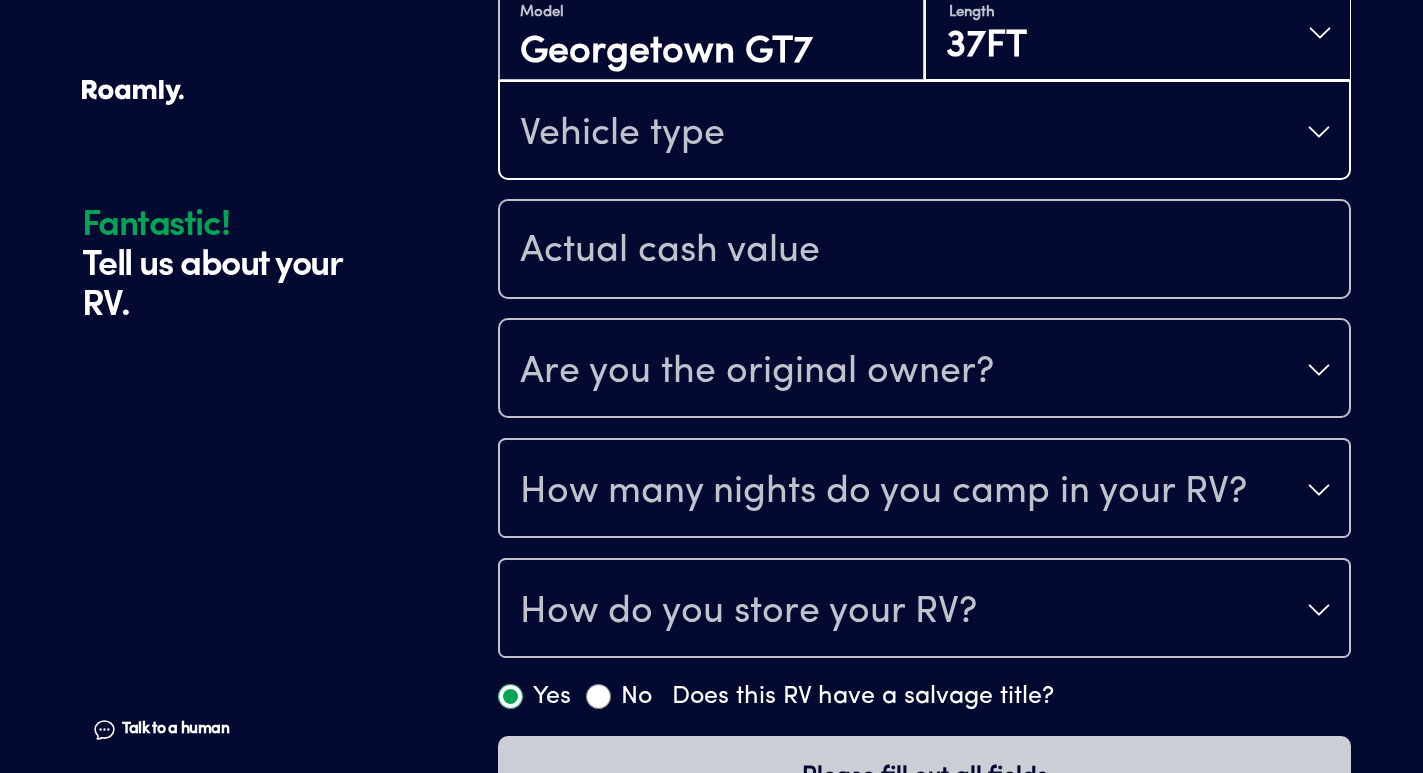 click on "Vehicle type" at bounding box center [924, 132] 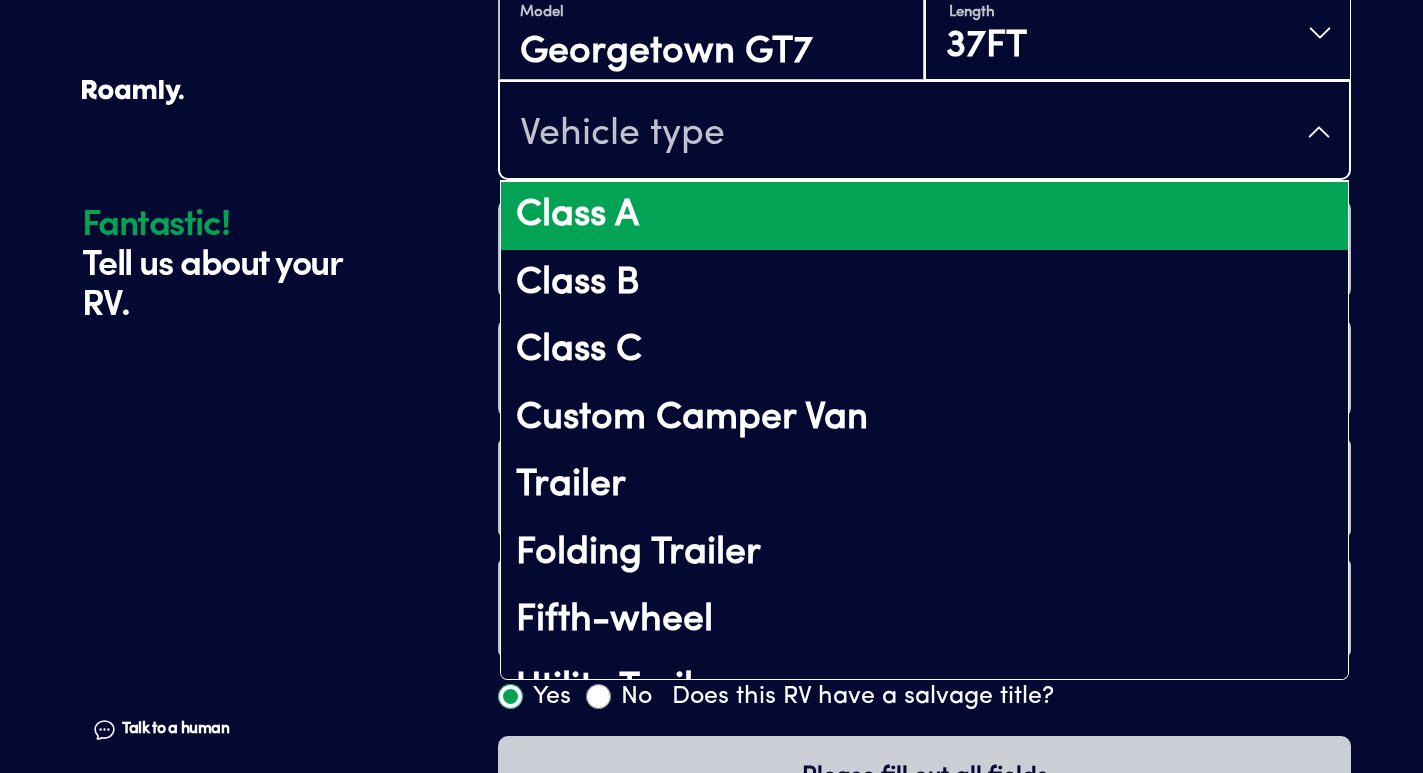 click on "Class A" at bounding box center (924, 216) 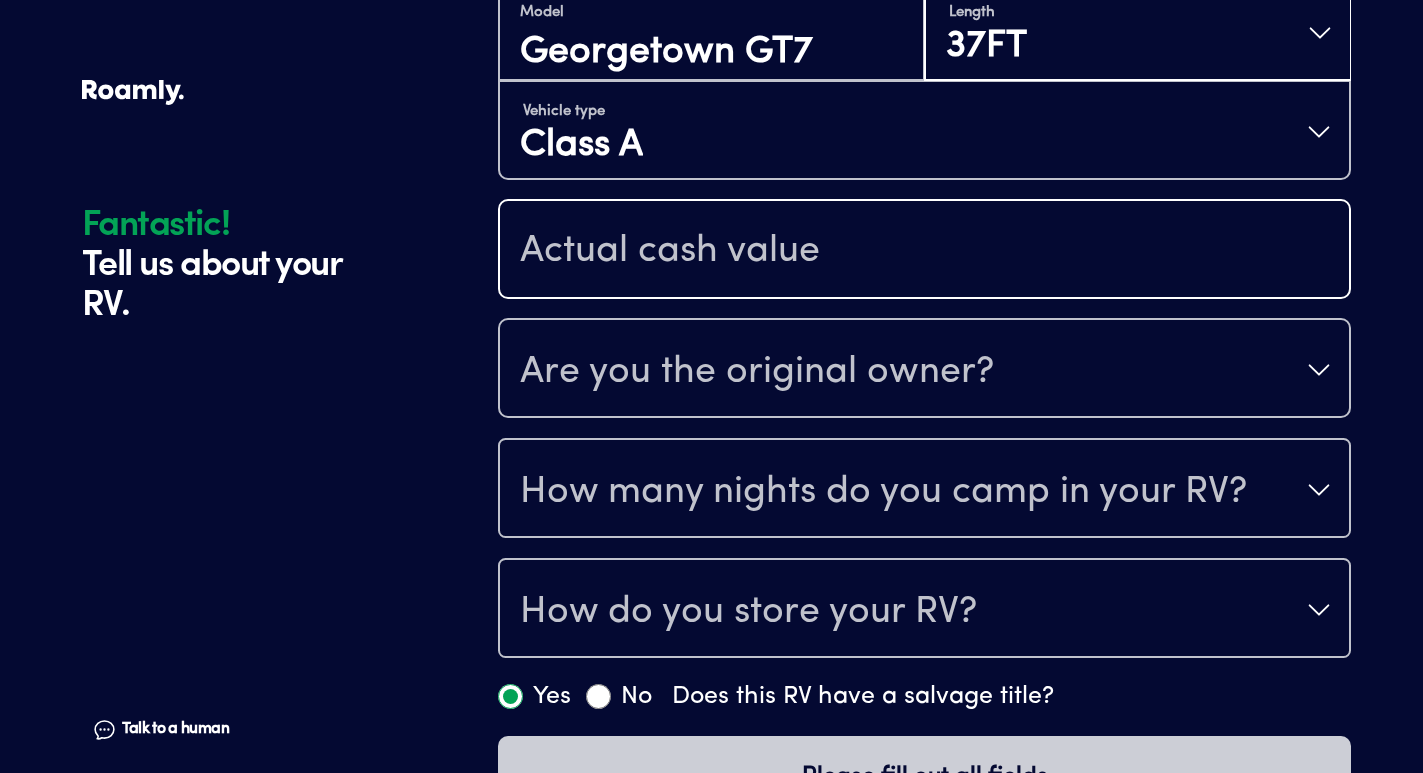click at bounding box center [924, 251] 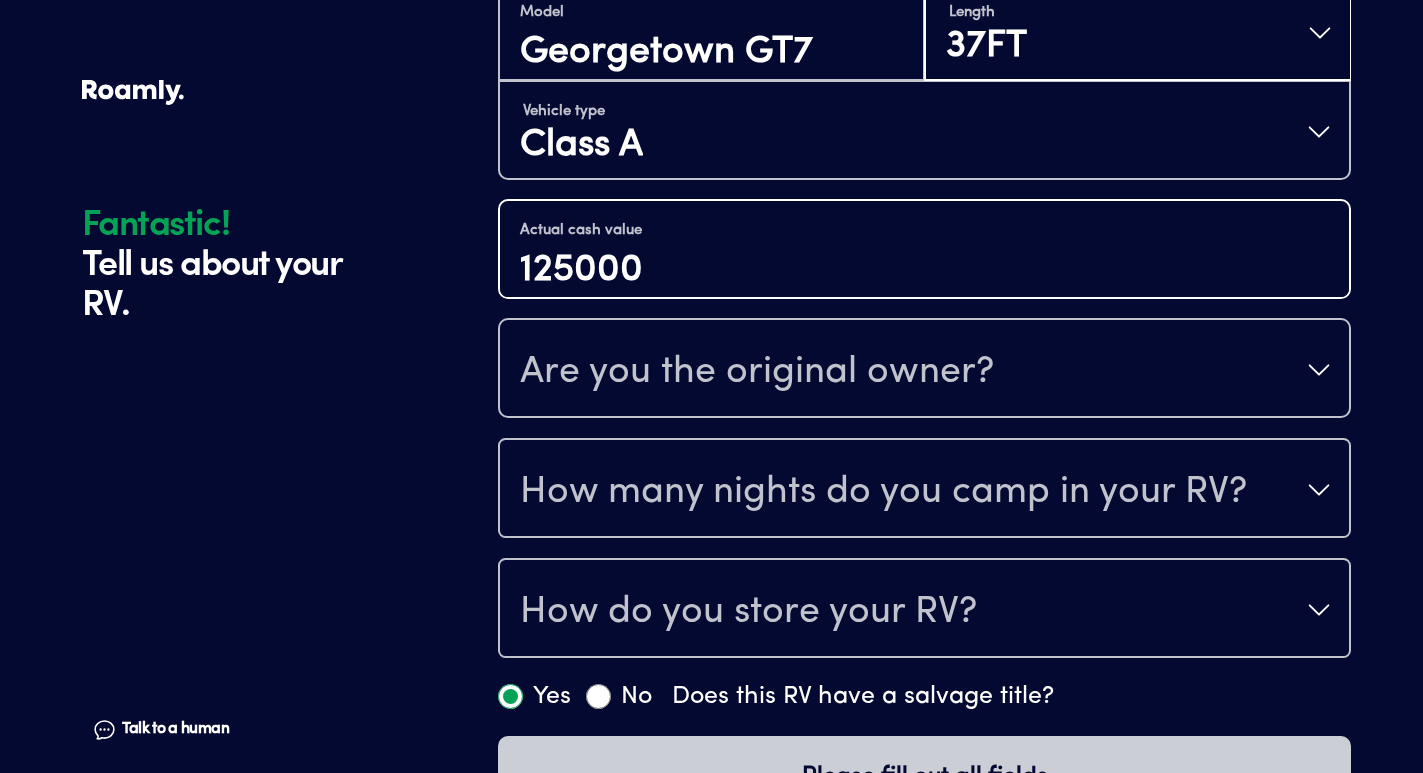 type on "125000" 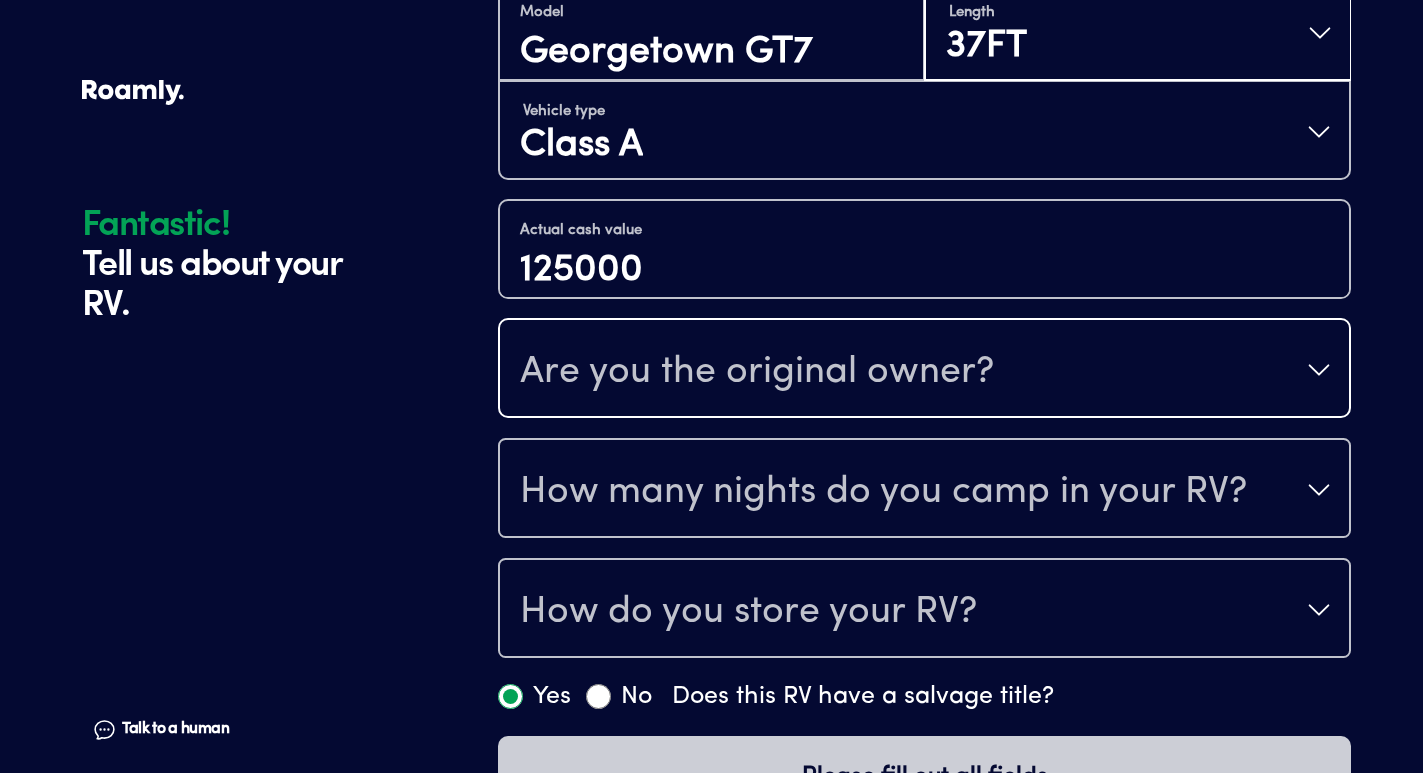 click on "Are you the original owner?" at bounding box center (924, 370) 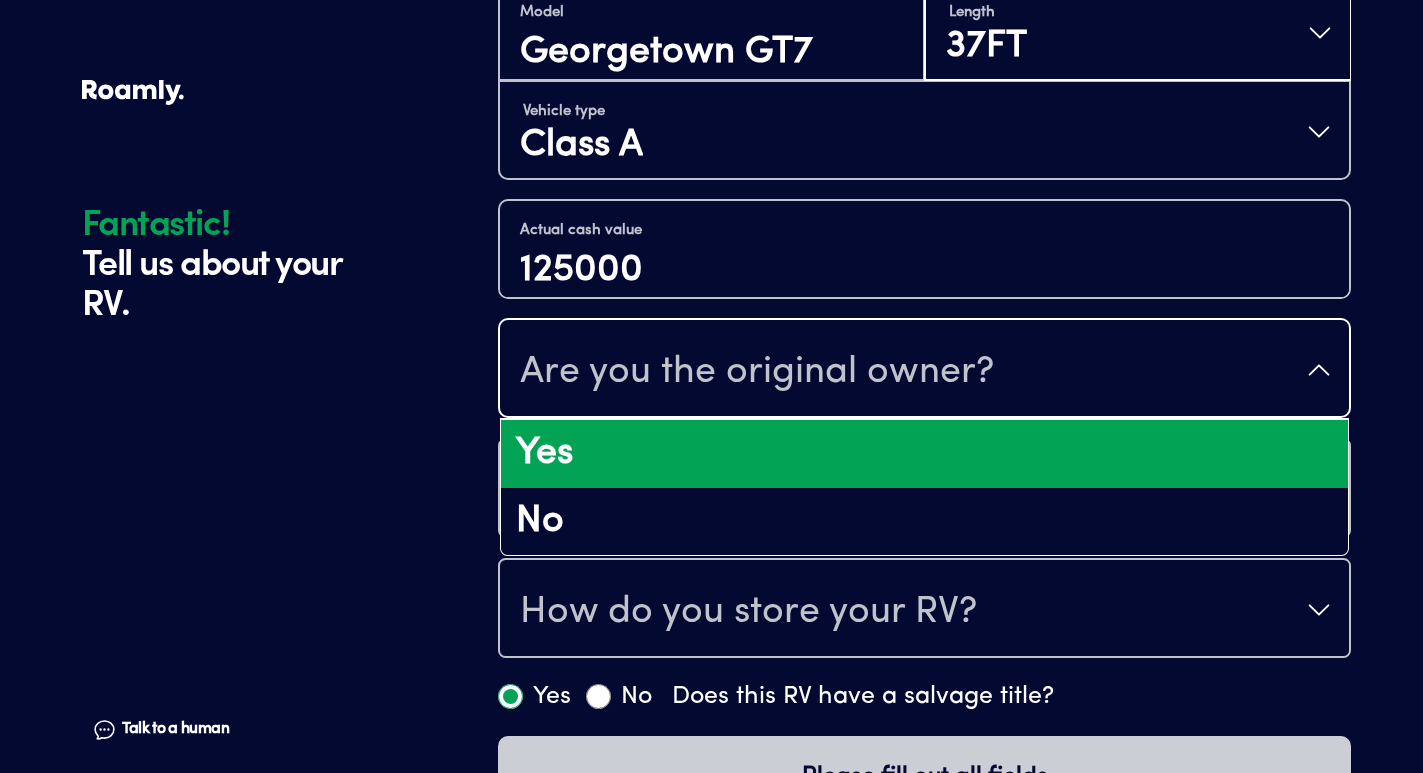 click on "Yes" at bounding box center (924, 454) 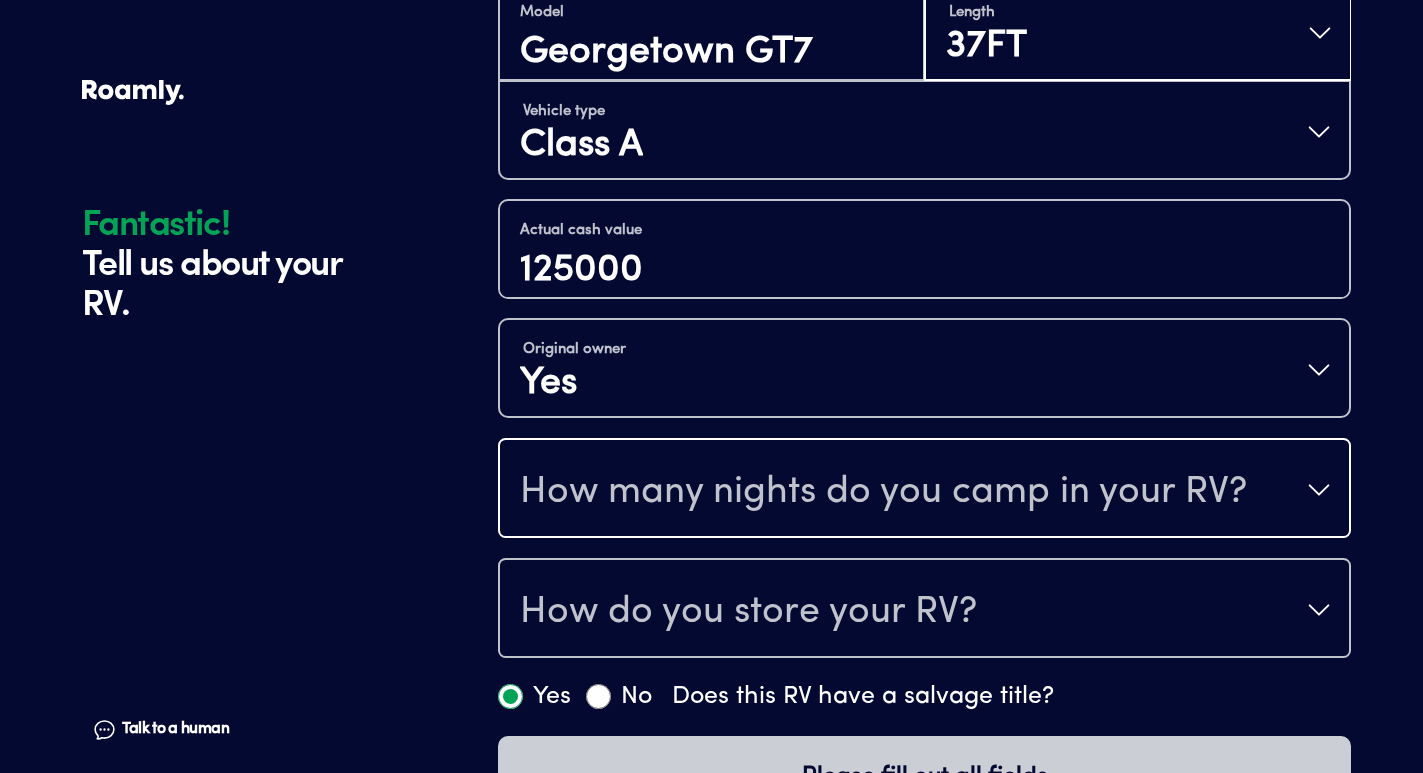 click on "How many nights do you camp in your RV?" at bounding box center (883, 492) 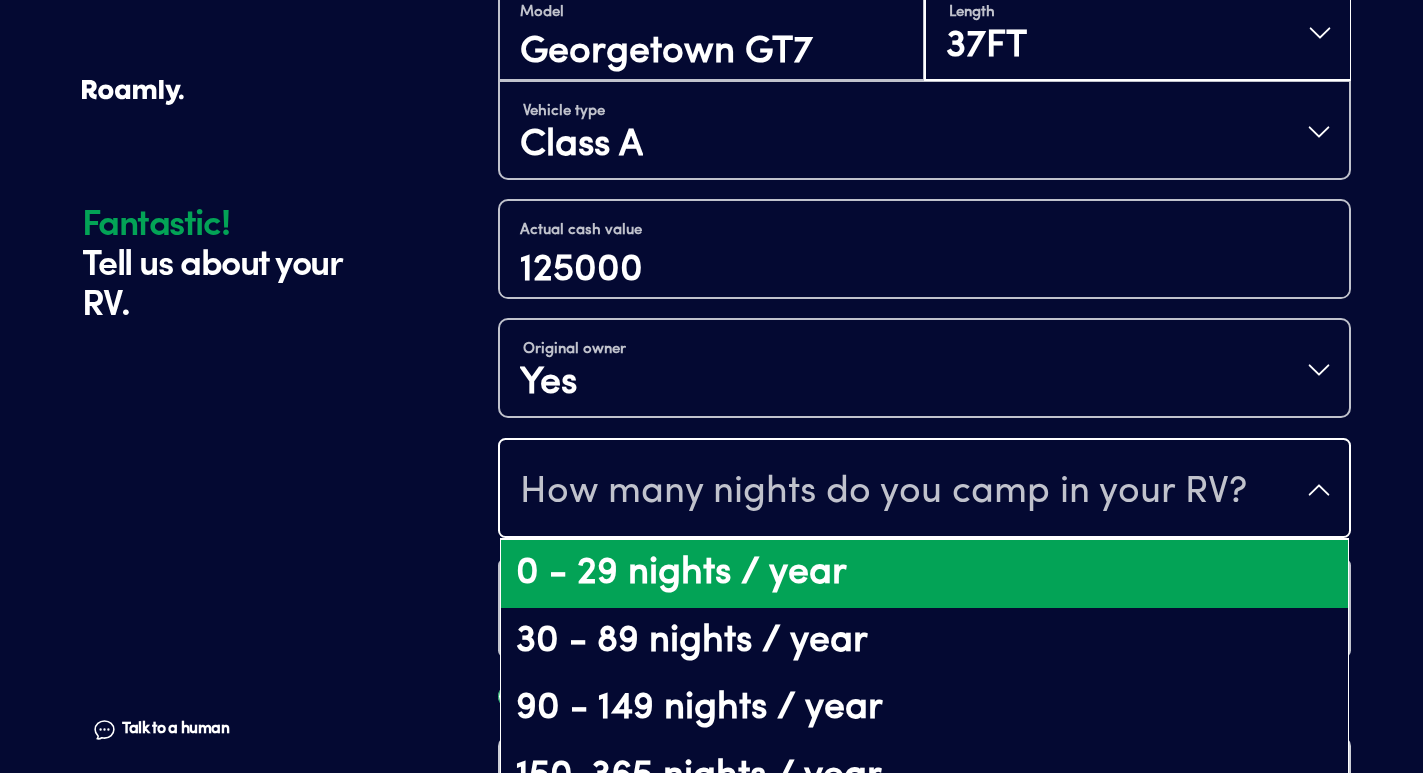 click on "0 - 29 nights / year" at bounding box center [924, 574] 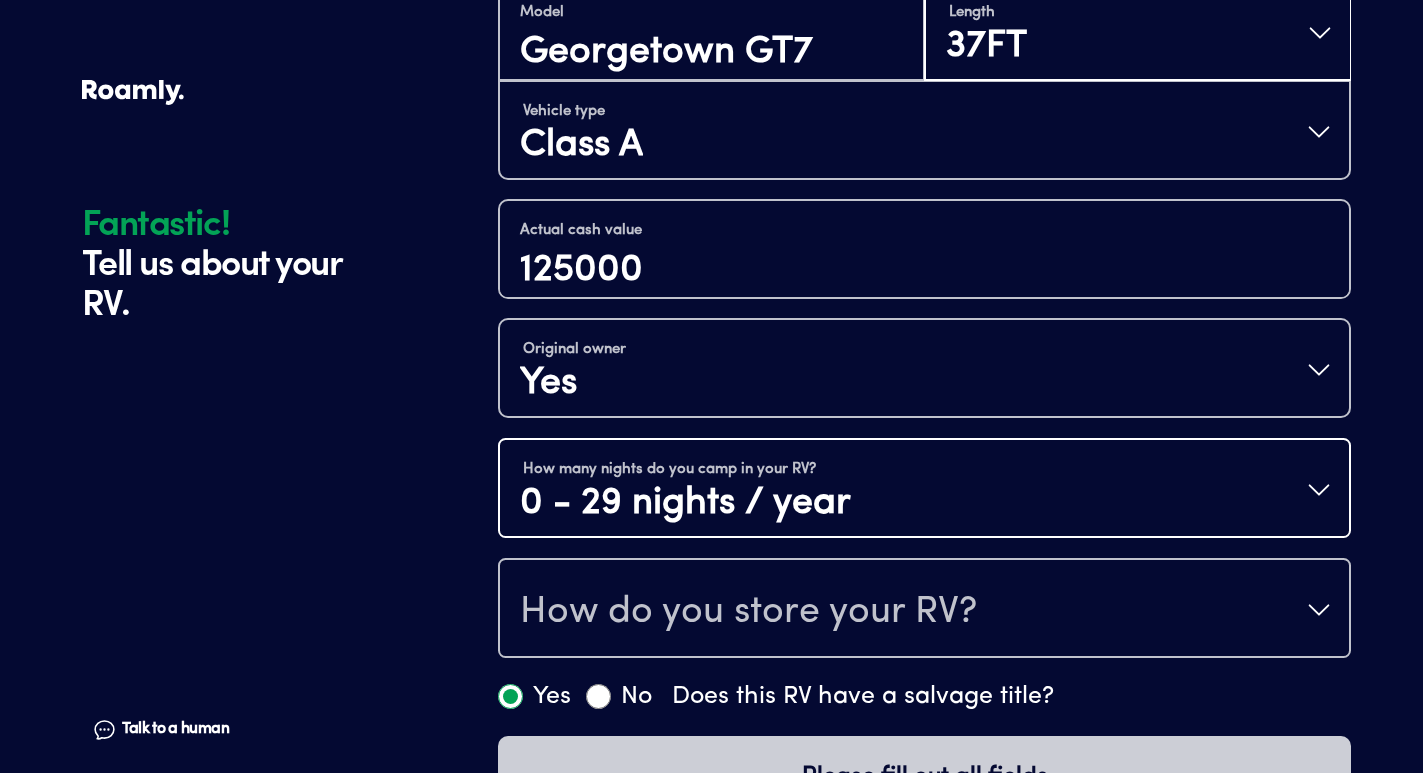 scroll, scrollTop: 721, scrollLeft: 0, axis: vertical 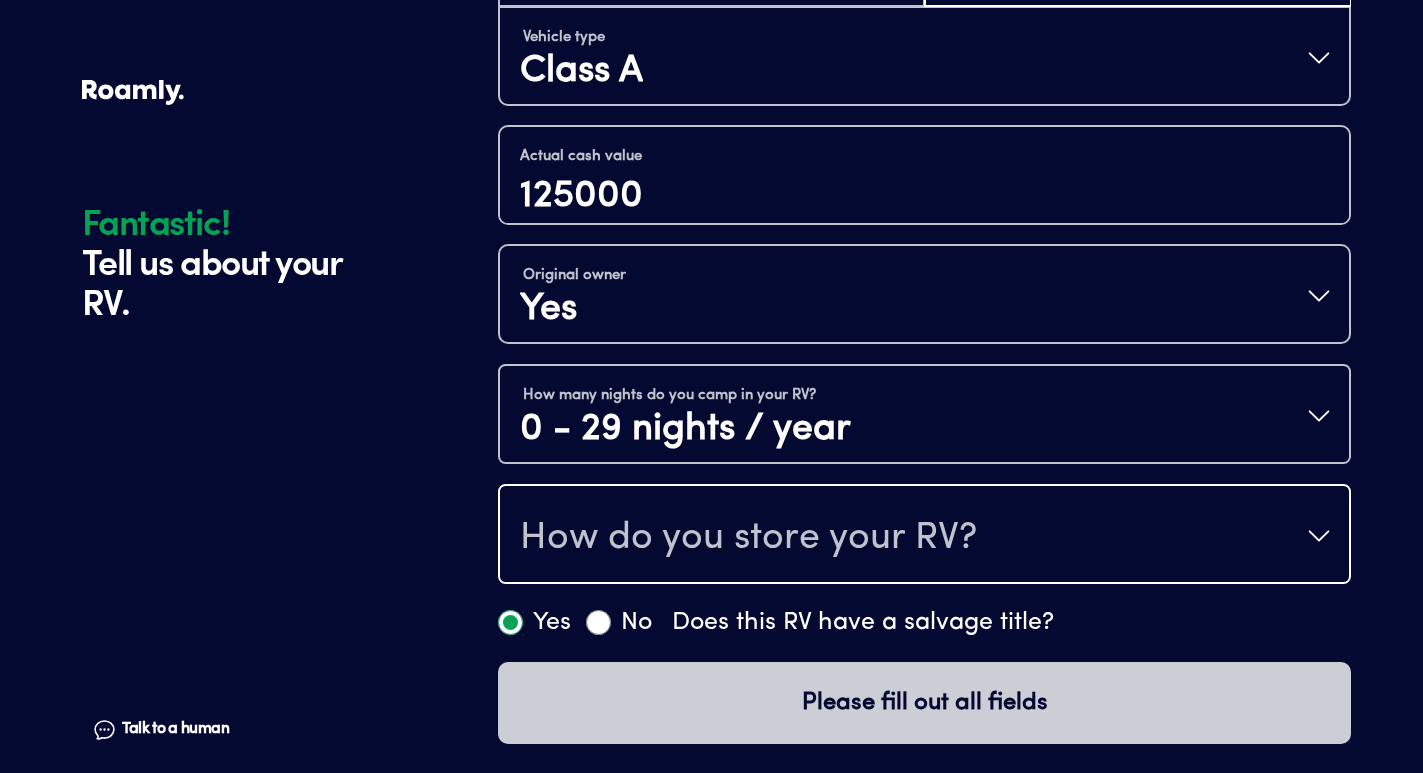 click on "How do you store your RV?" at bounding box center (748, 538) 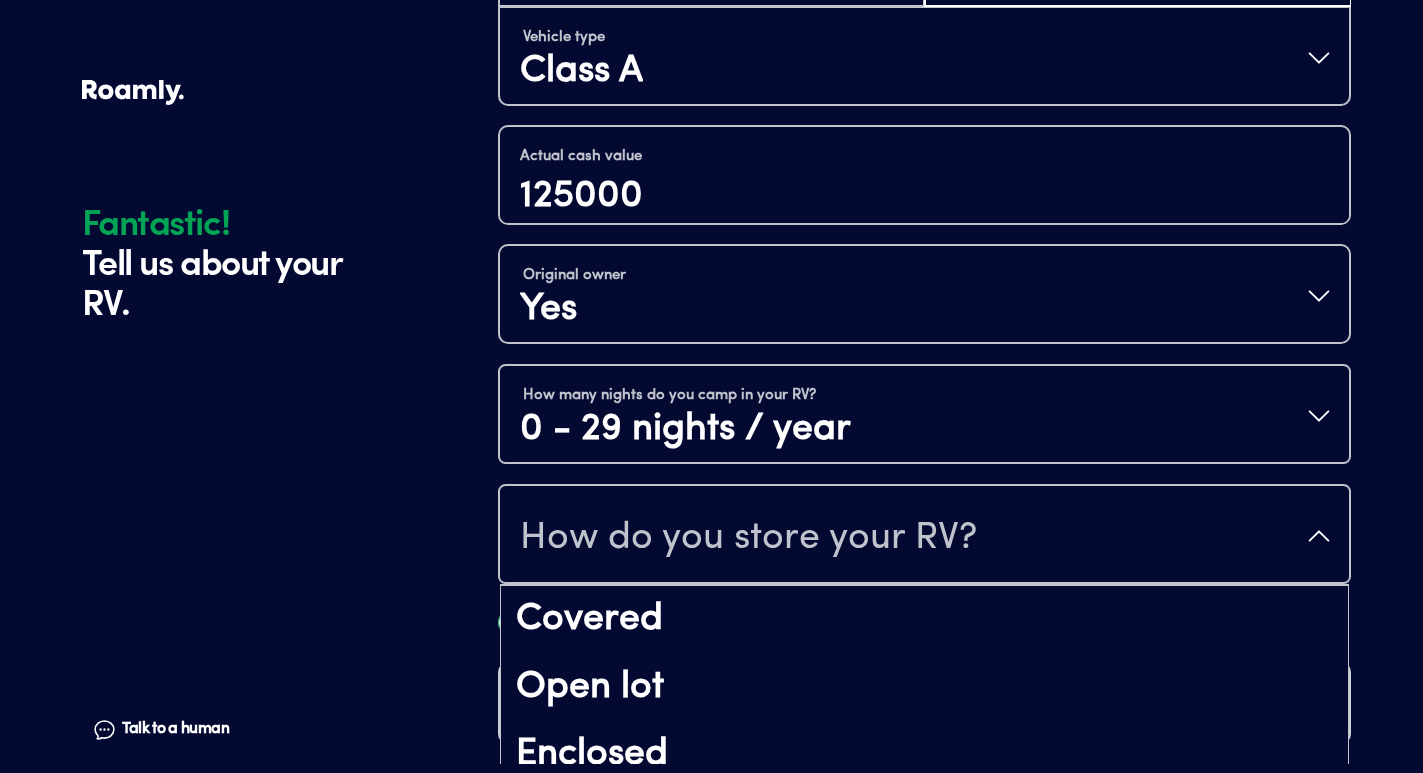 scroll, scrollTop: 26, scrollLeft: 0, axis: vertical 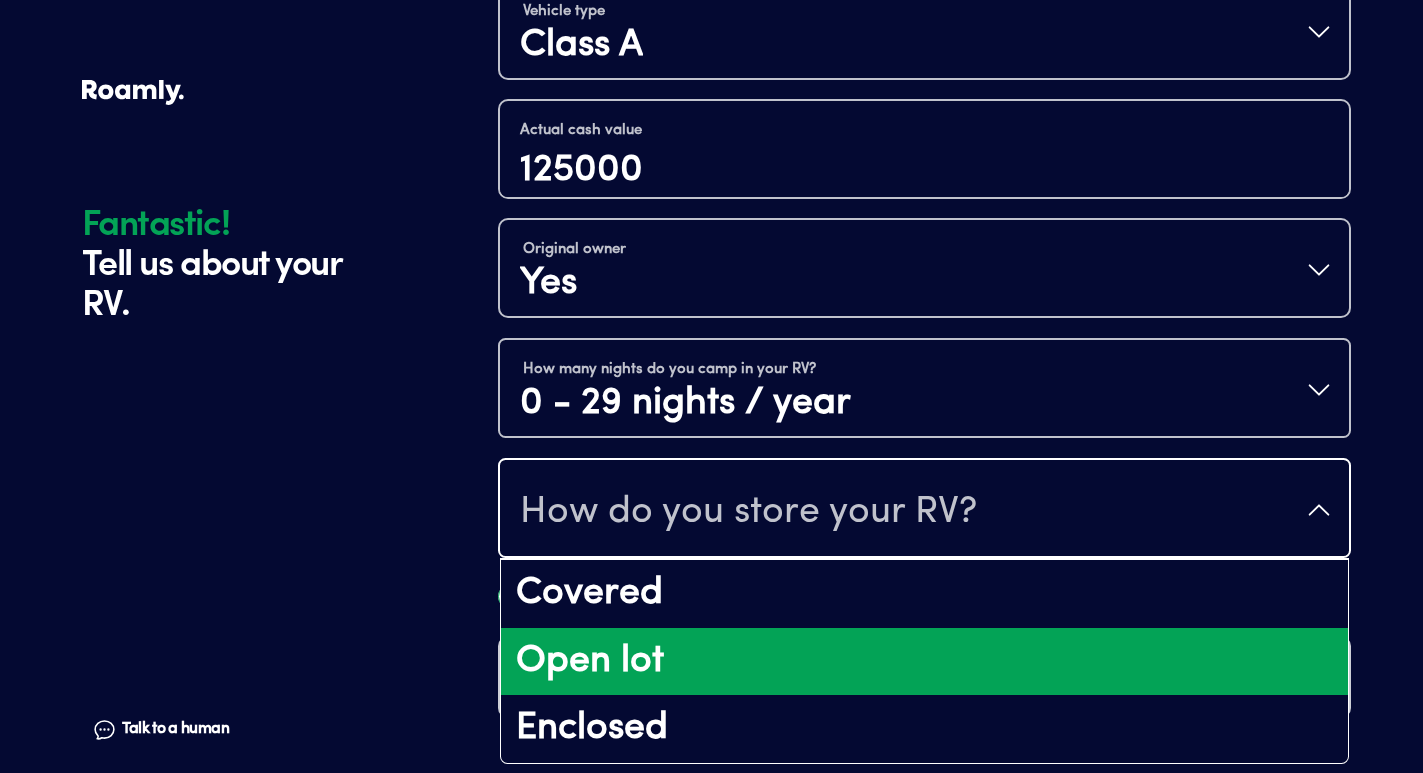click on "Open lot" at bounding box center [924, 662] 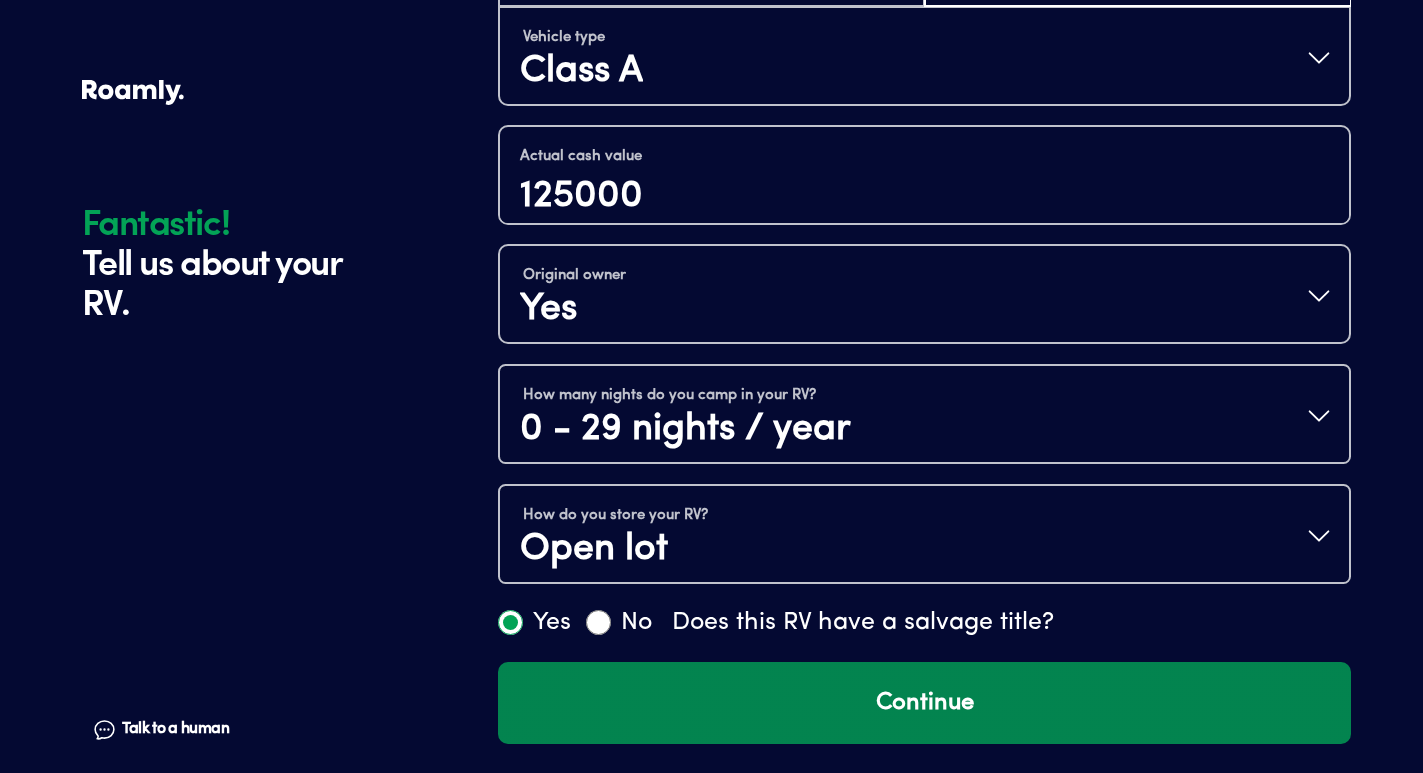 click on "Continue" at bounding box center [924, 703] 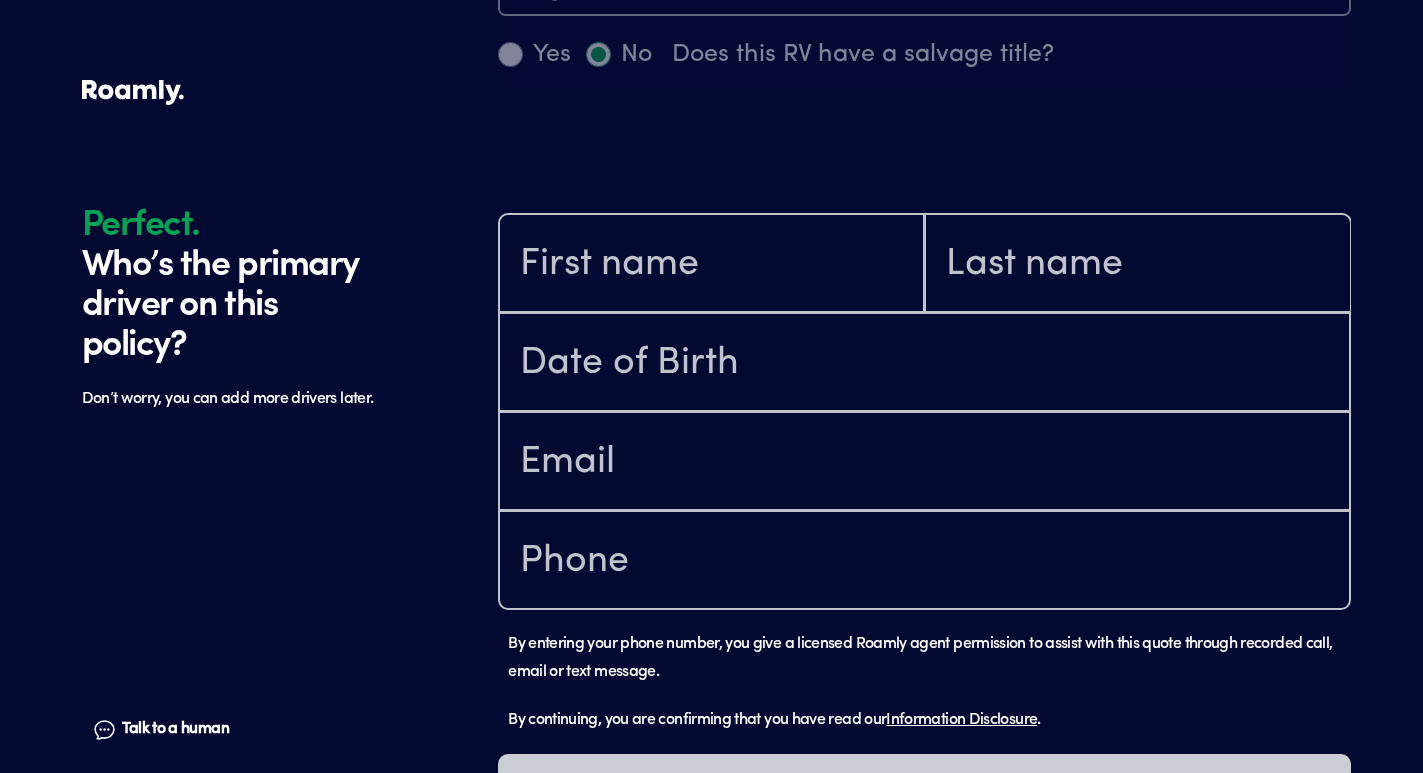 scroll, scrollTop: 1402, scrollLeft: 0, axis: vertical 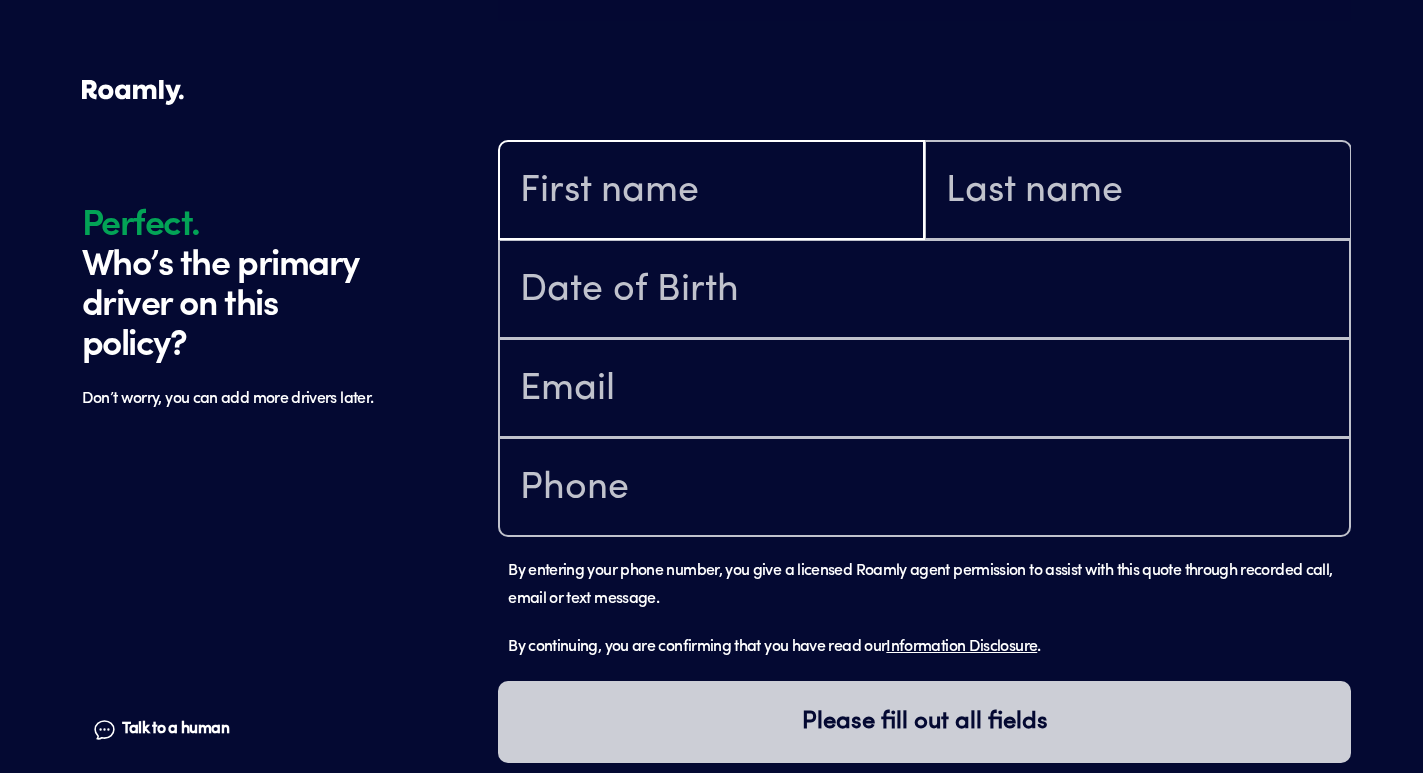 click at bounding box center (711, 192) 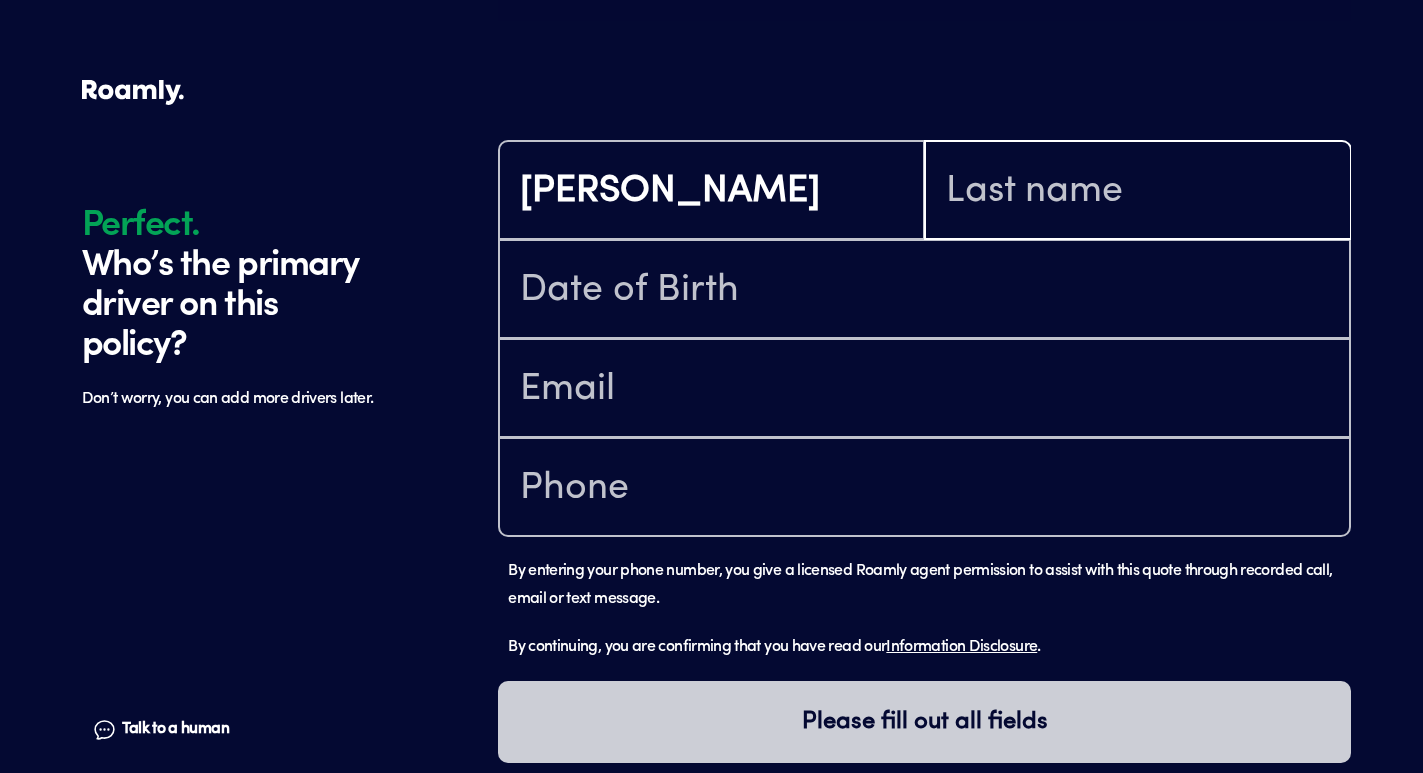 type on "[PERSON_NAME]" 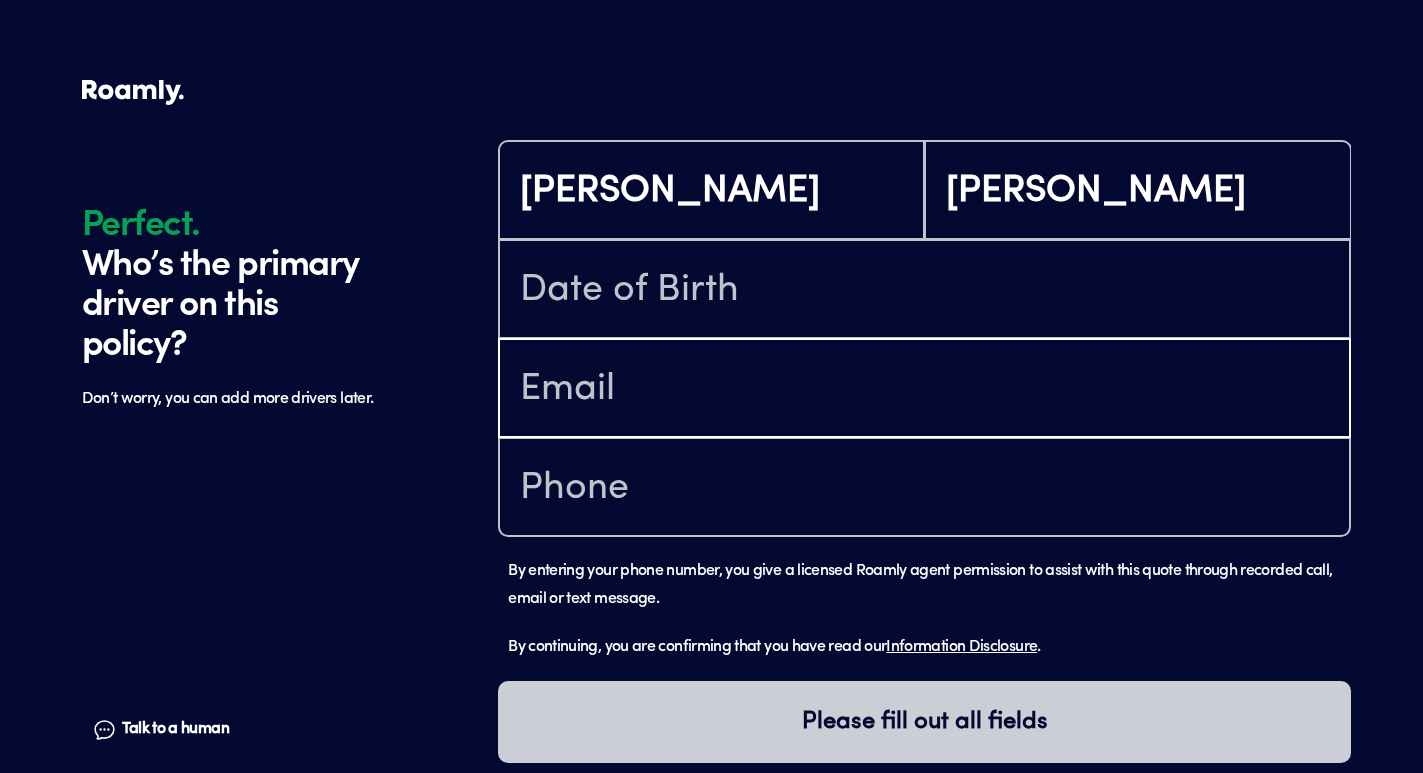 type on "[EMAIL_ADDRESS][DOMAIN_NAME]" 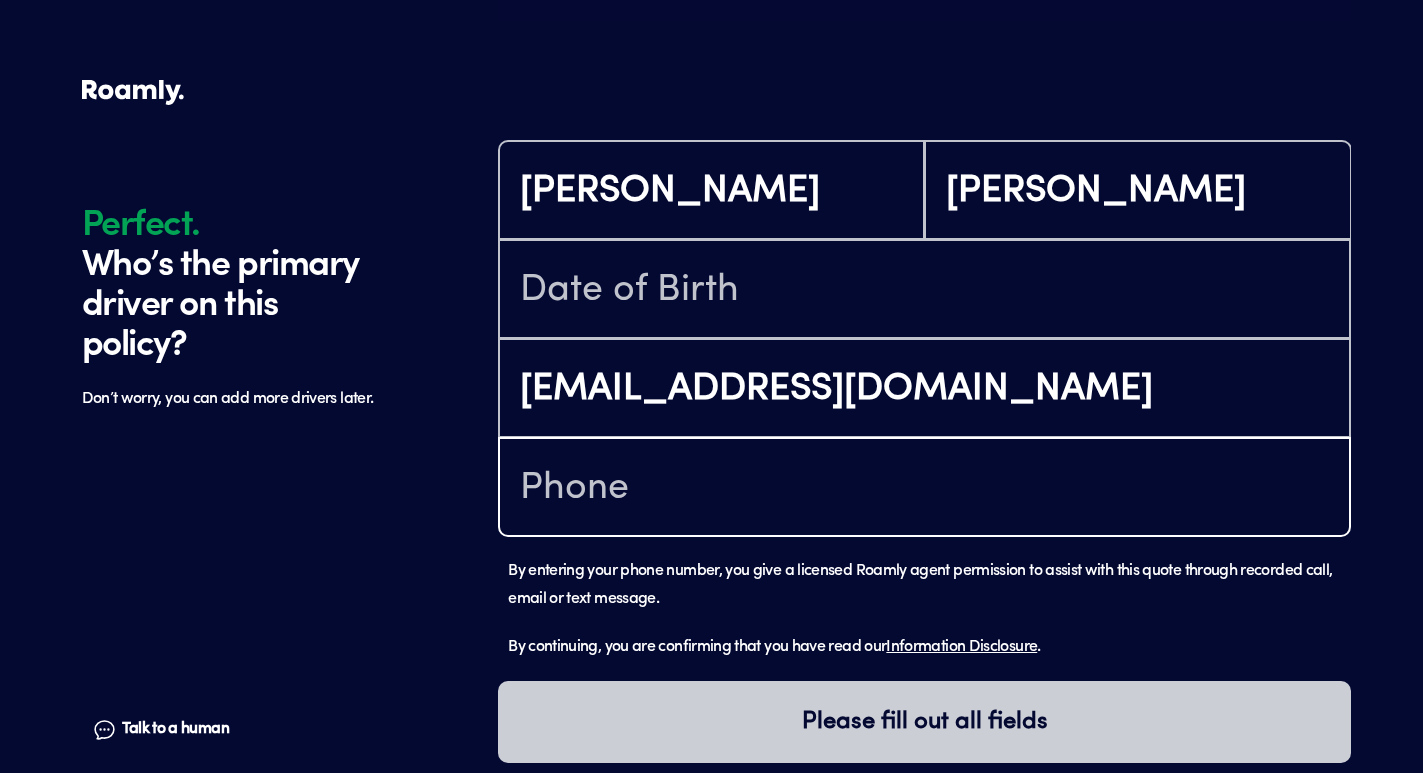 type on "[PHONE_NUMBER]" 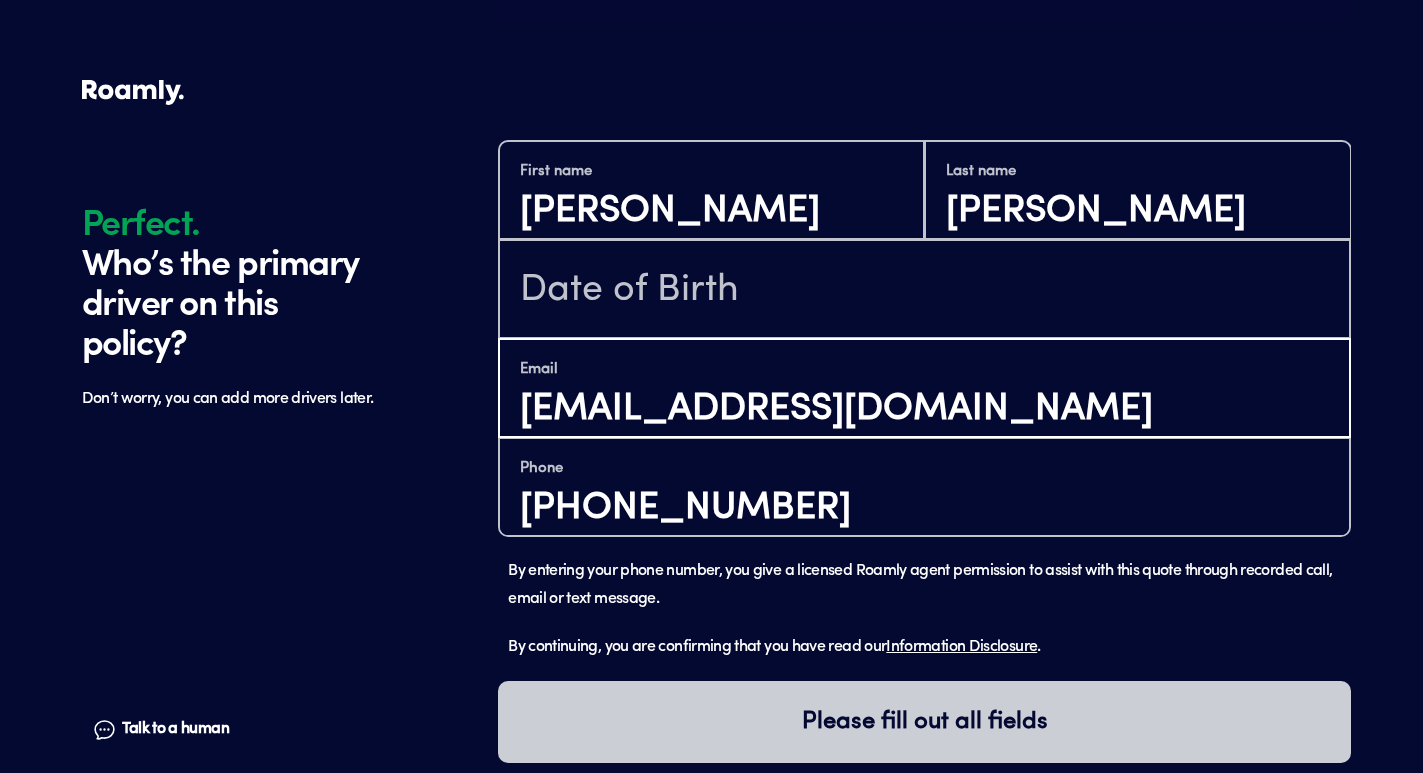 drag, startPoint x: 711, startPoint y: 418, endPoint x: 391, endPoint y: 403, distance: 320.35138 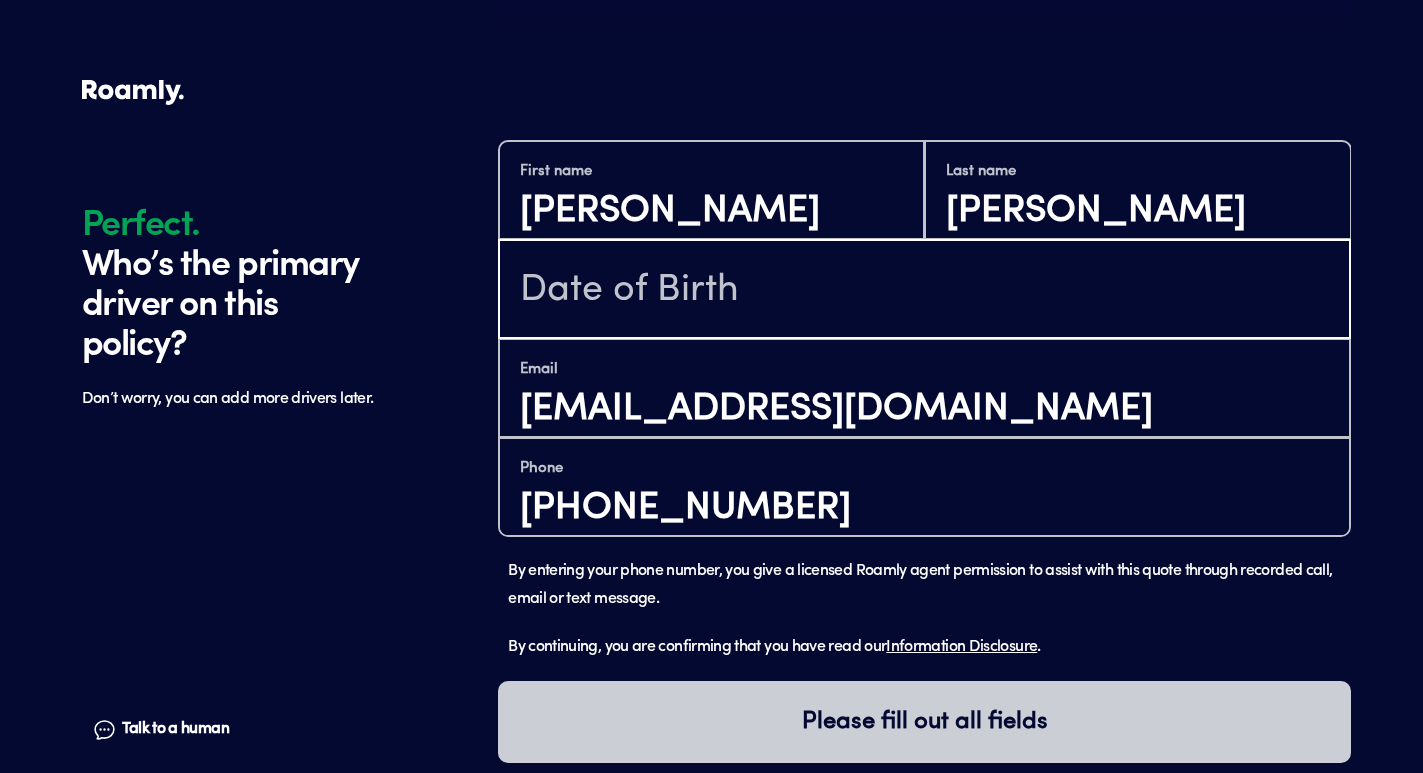 click at bounding box center [924, 291] 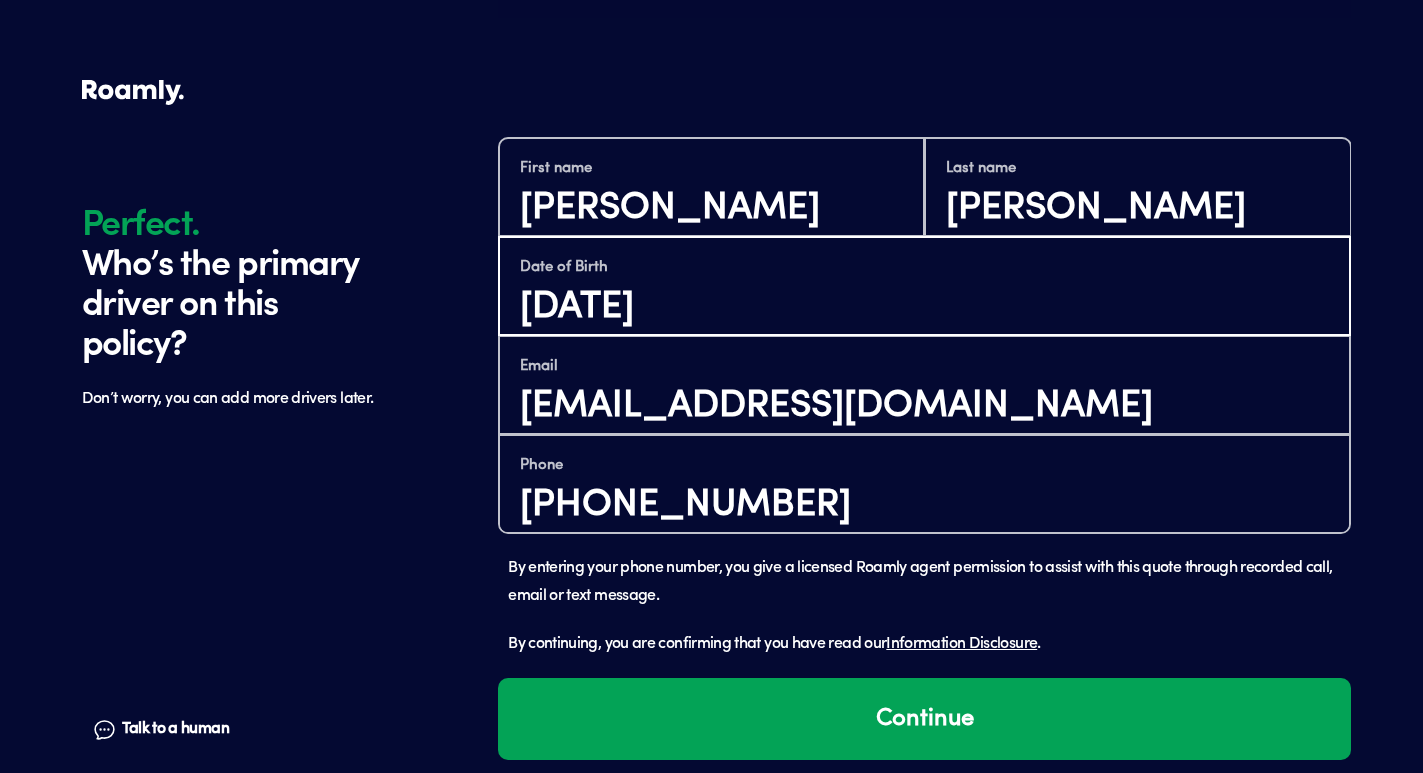 scroll, scrollTop: 1421, scrollLeft: 0, axis: vertical 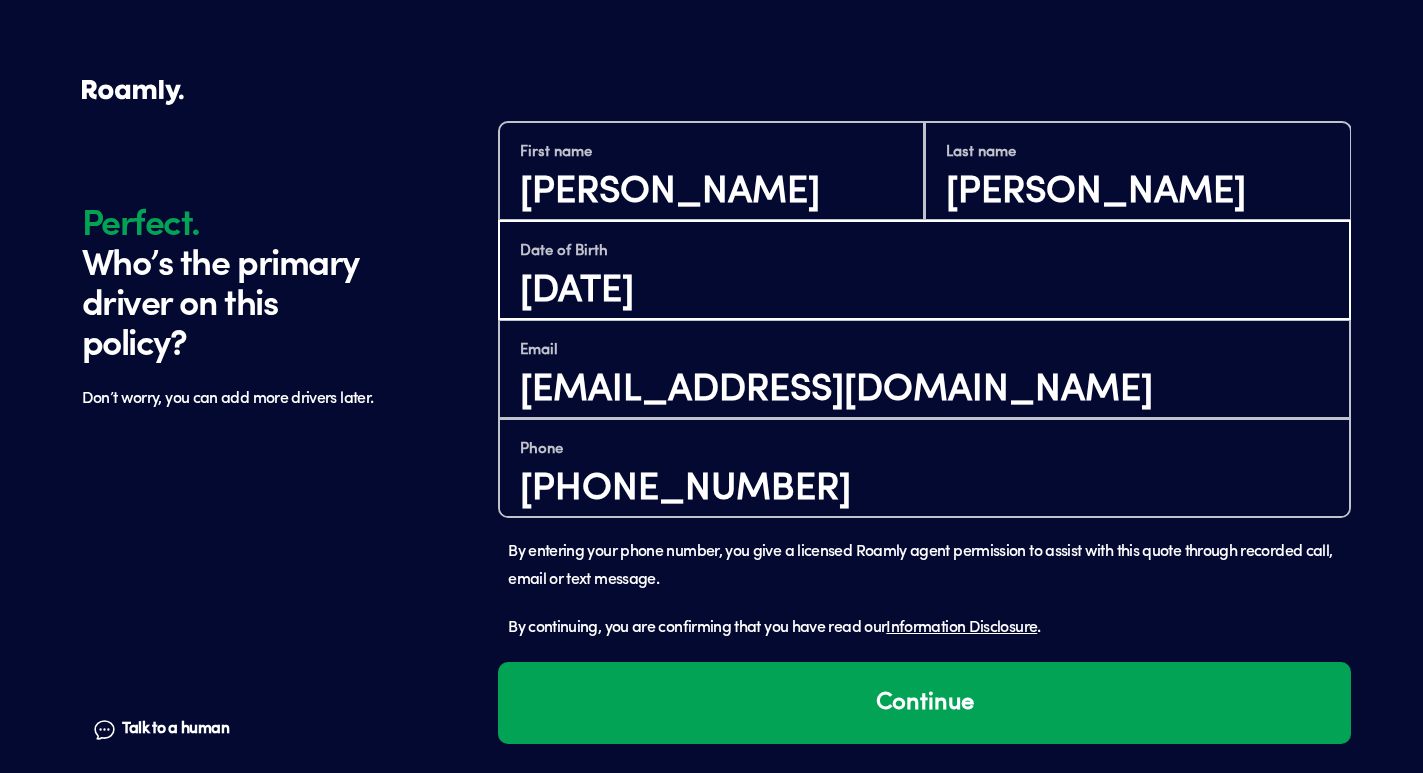type on "[DATE]" 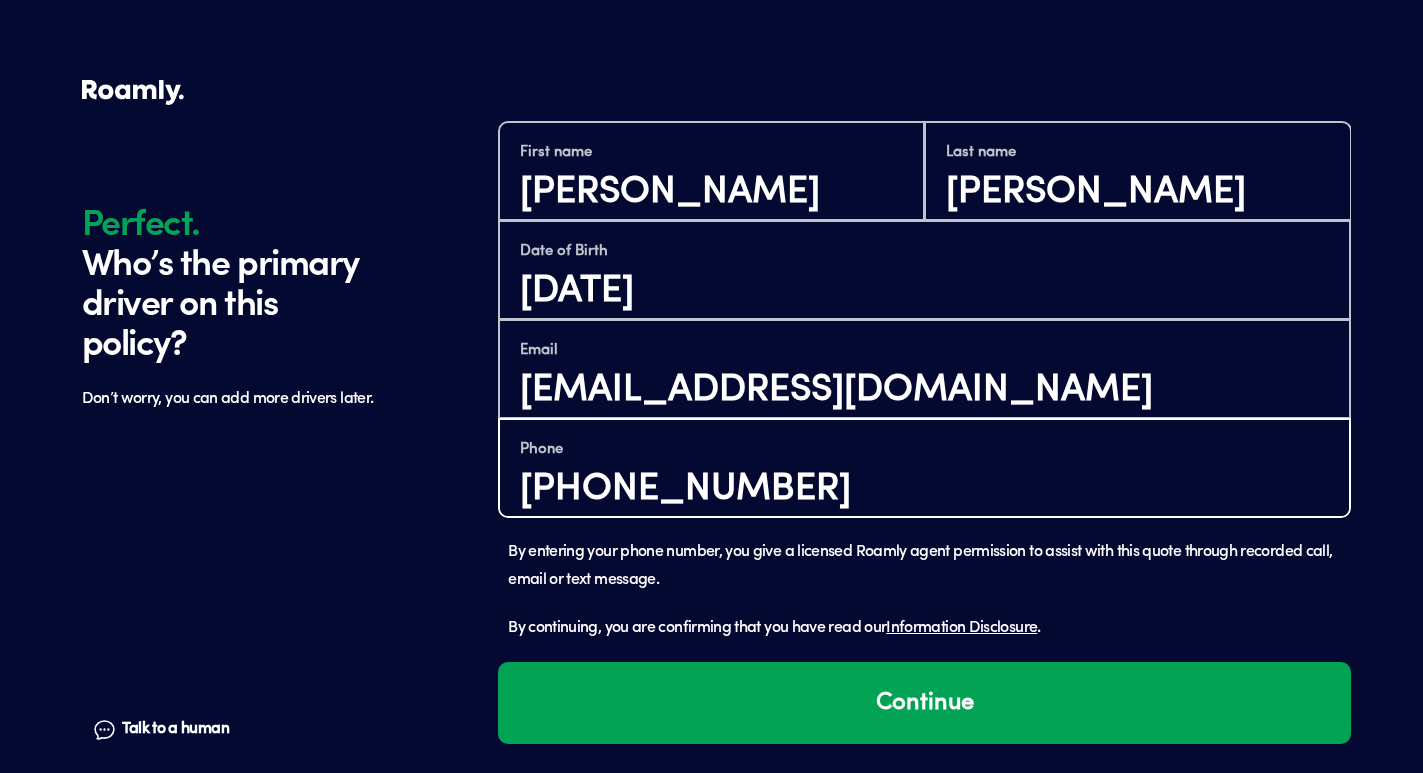 click on "[PHONE_NUMBER]" at bounding box center [924, 489] 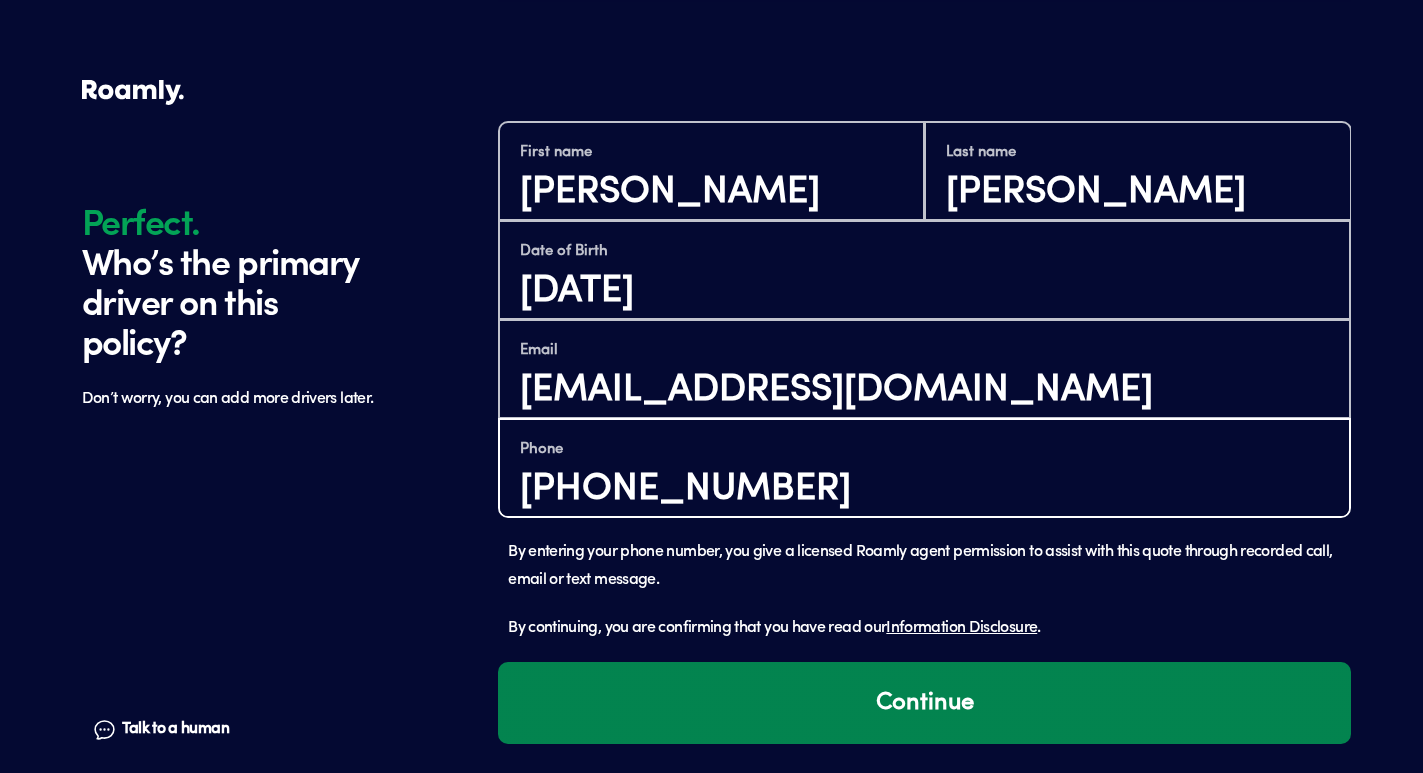 type on "[PHONE_NUMBER]" 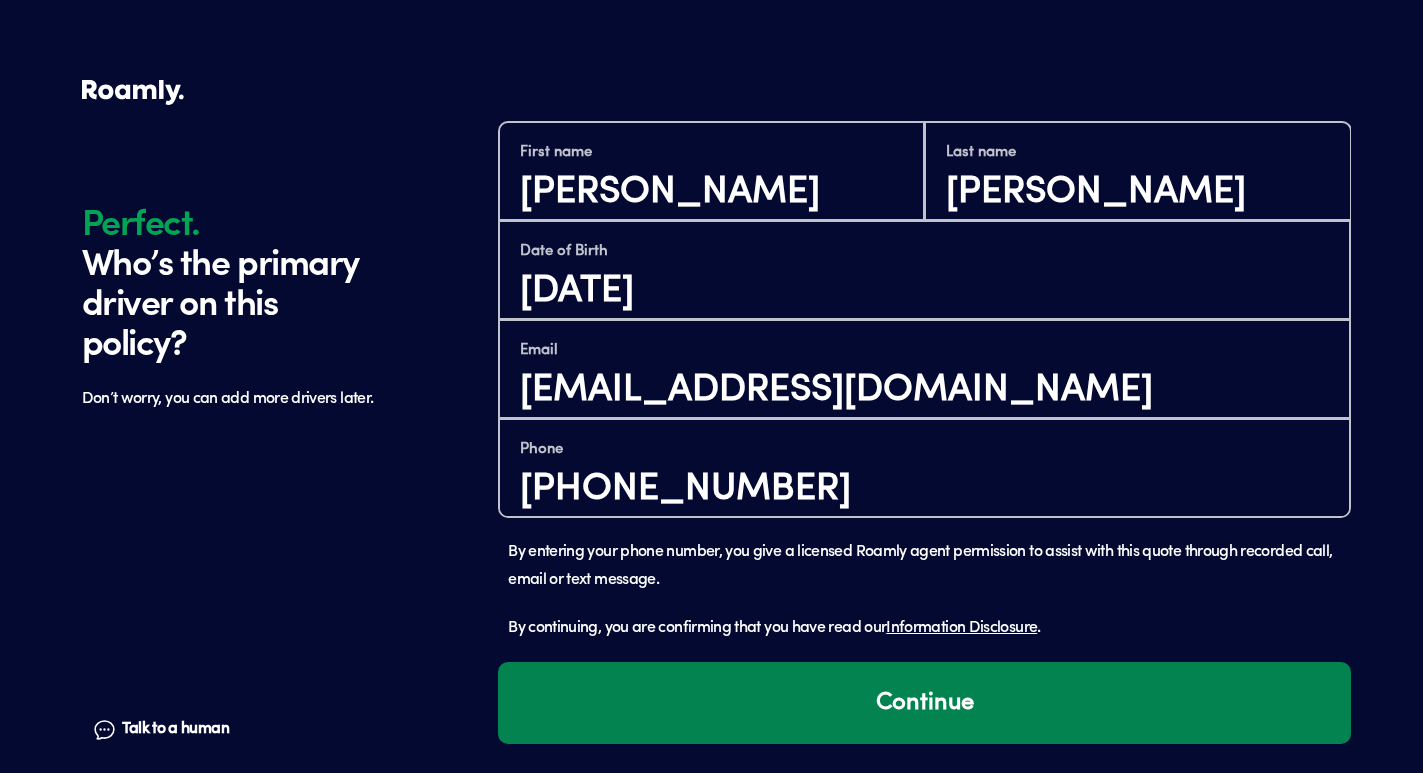 click on "Continue" at bounding box center [924, 703] 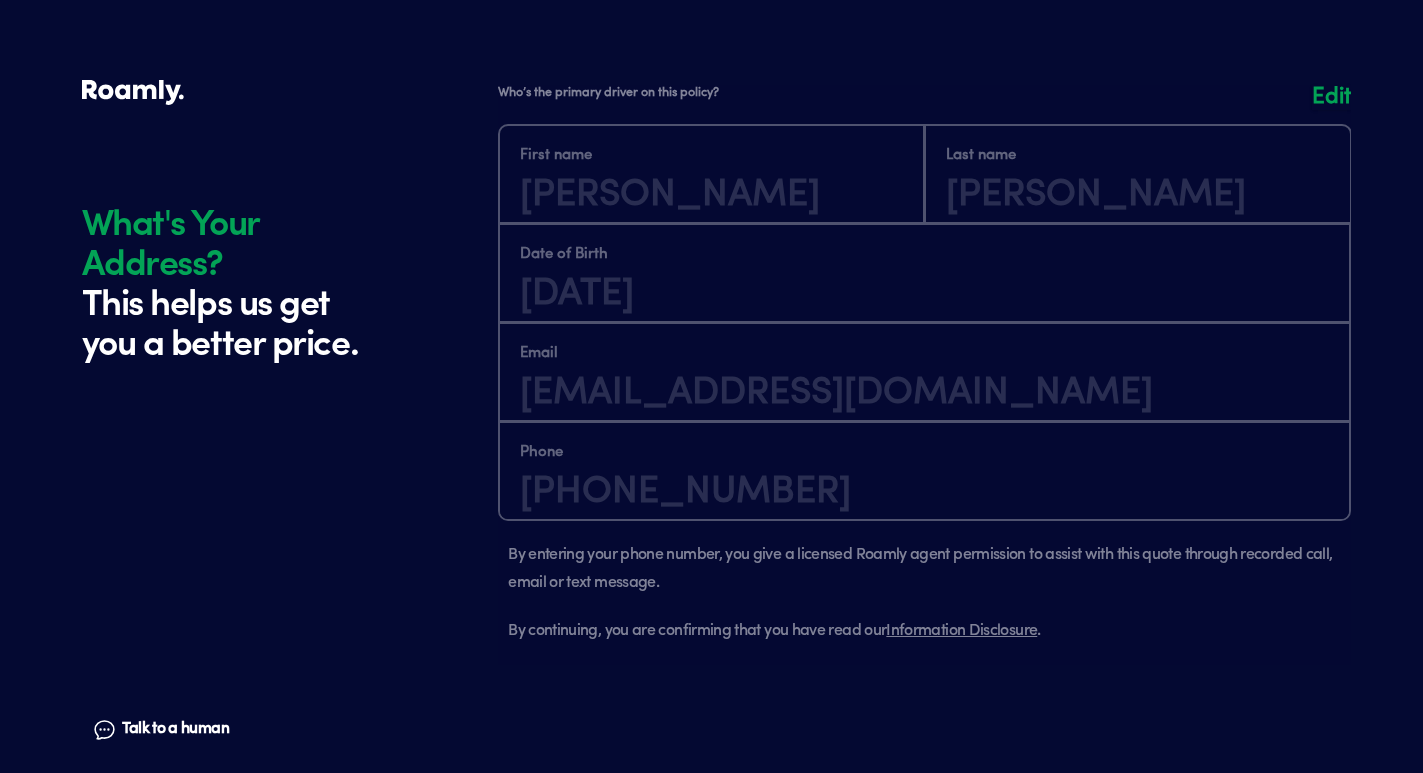 scroll, scrollTop: 2078, scrollLeft: 0, axis: vertical 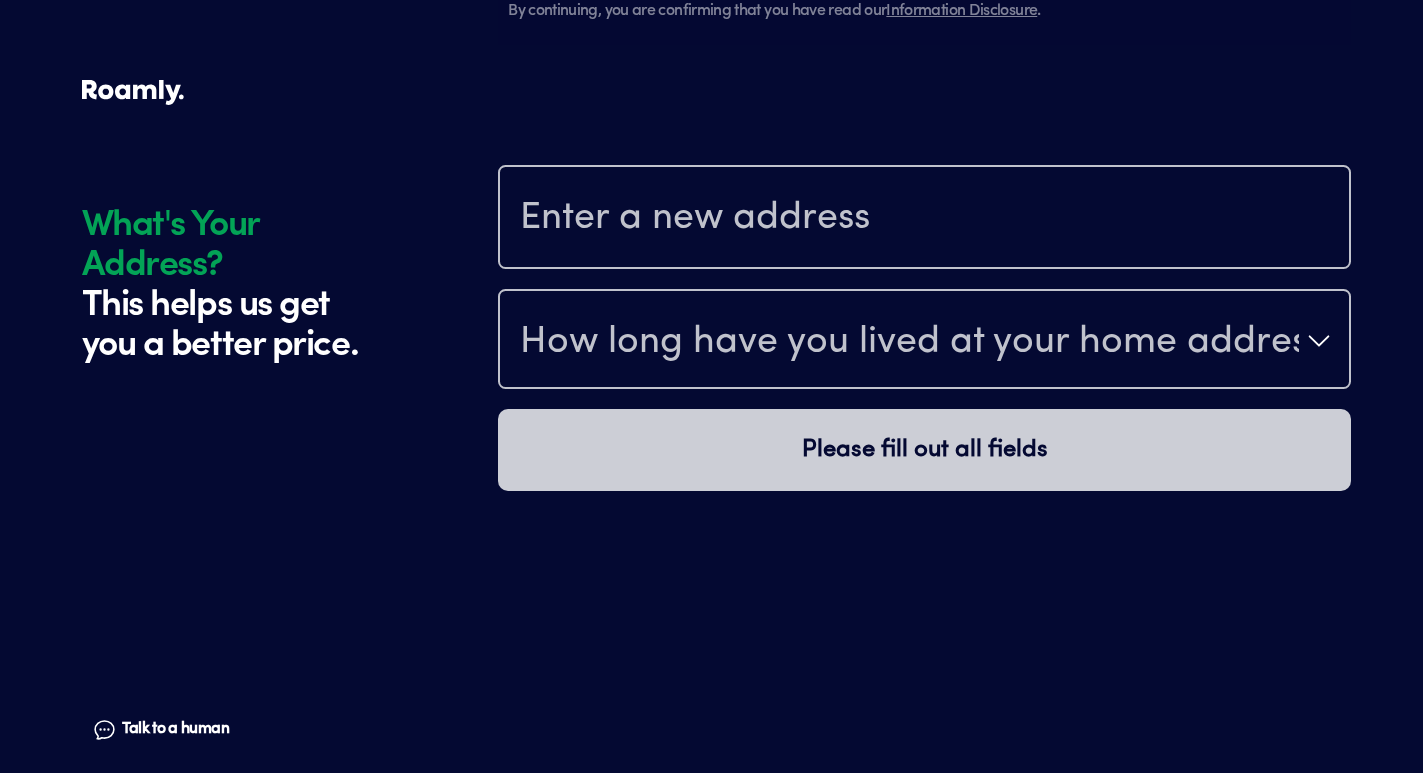 click at bounding box center (924, 217) 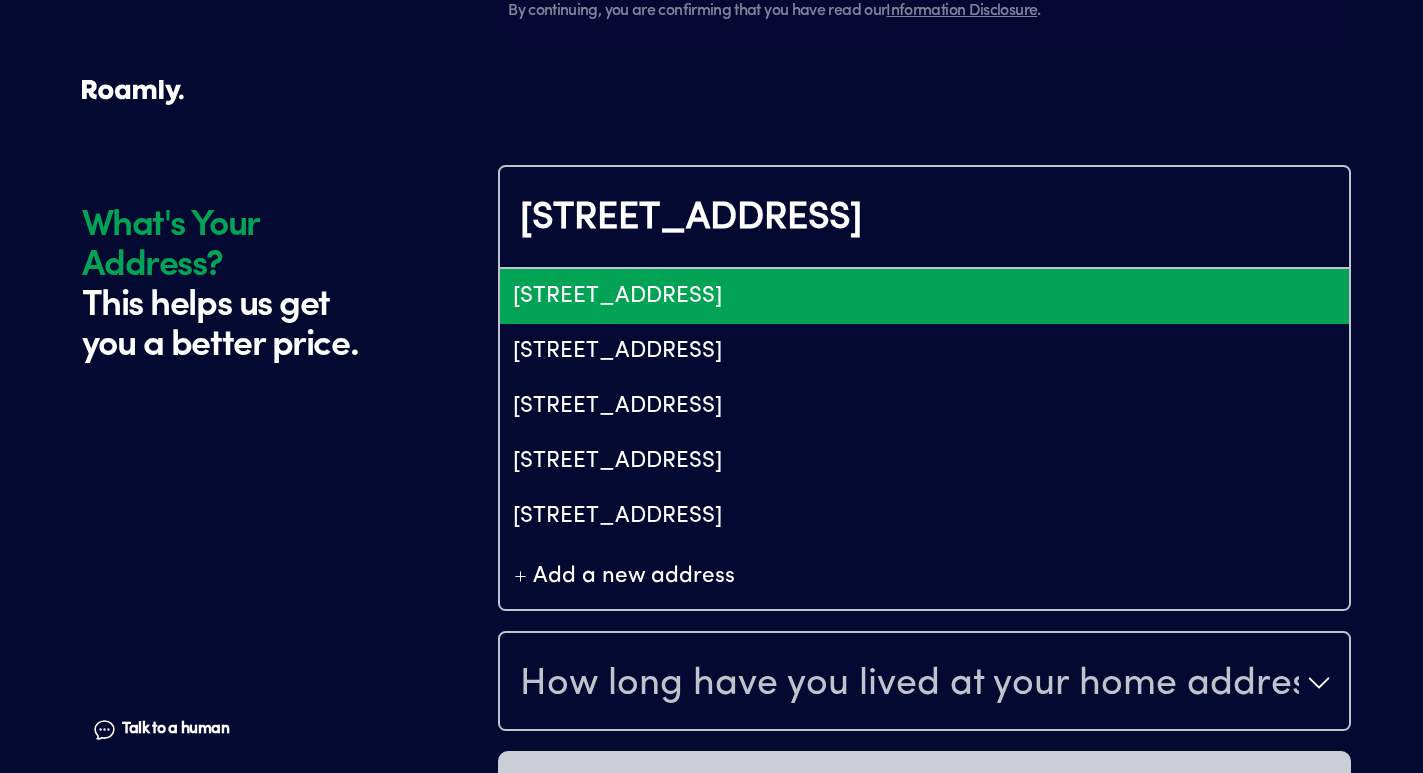 click on "[STREET_ADDRESS]" at bounding box center (924, 296) 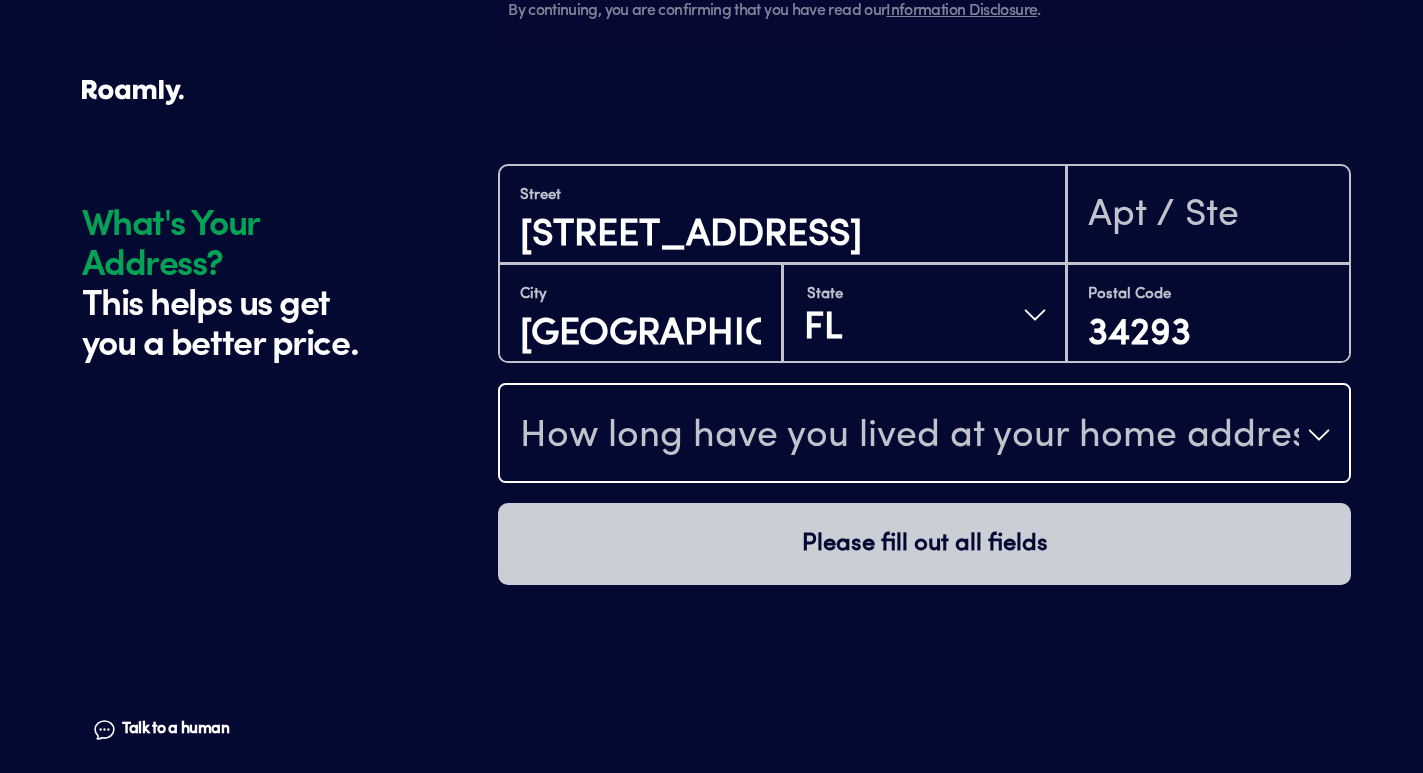 click on "How long have you lived at your home address?" at bounding box center [909, 437] 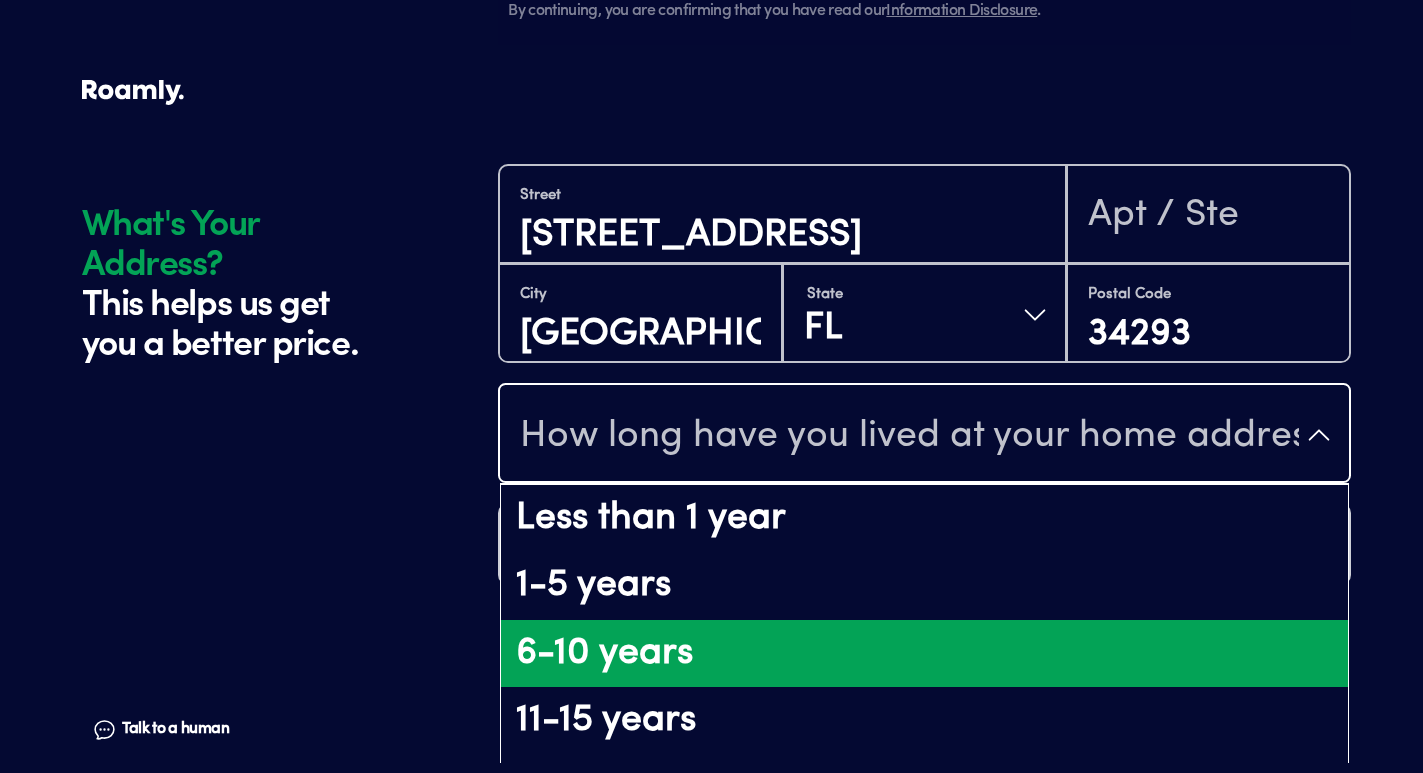 click on "6-10 years" at bounding box center (924, 654) 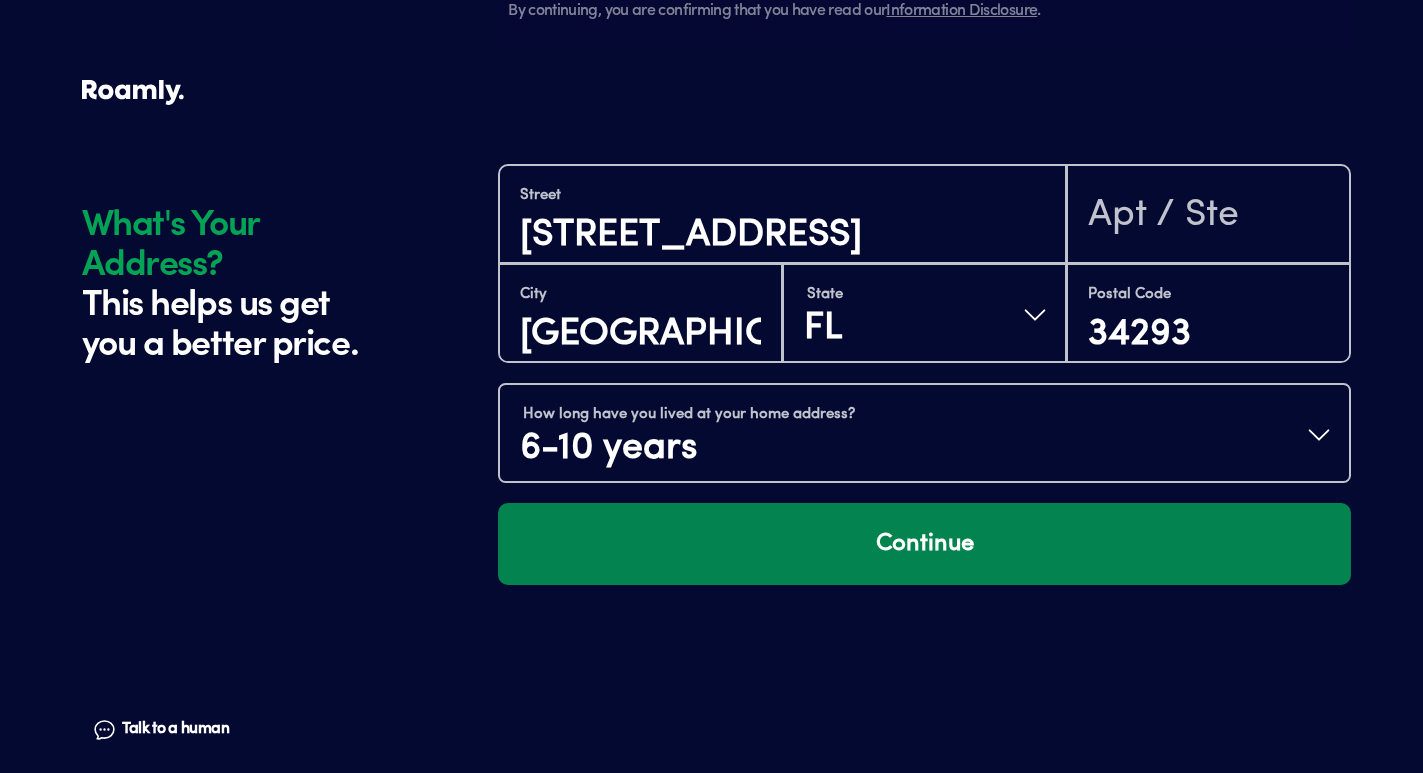 click on "Continue" at bounding box center (924, 544) 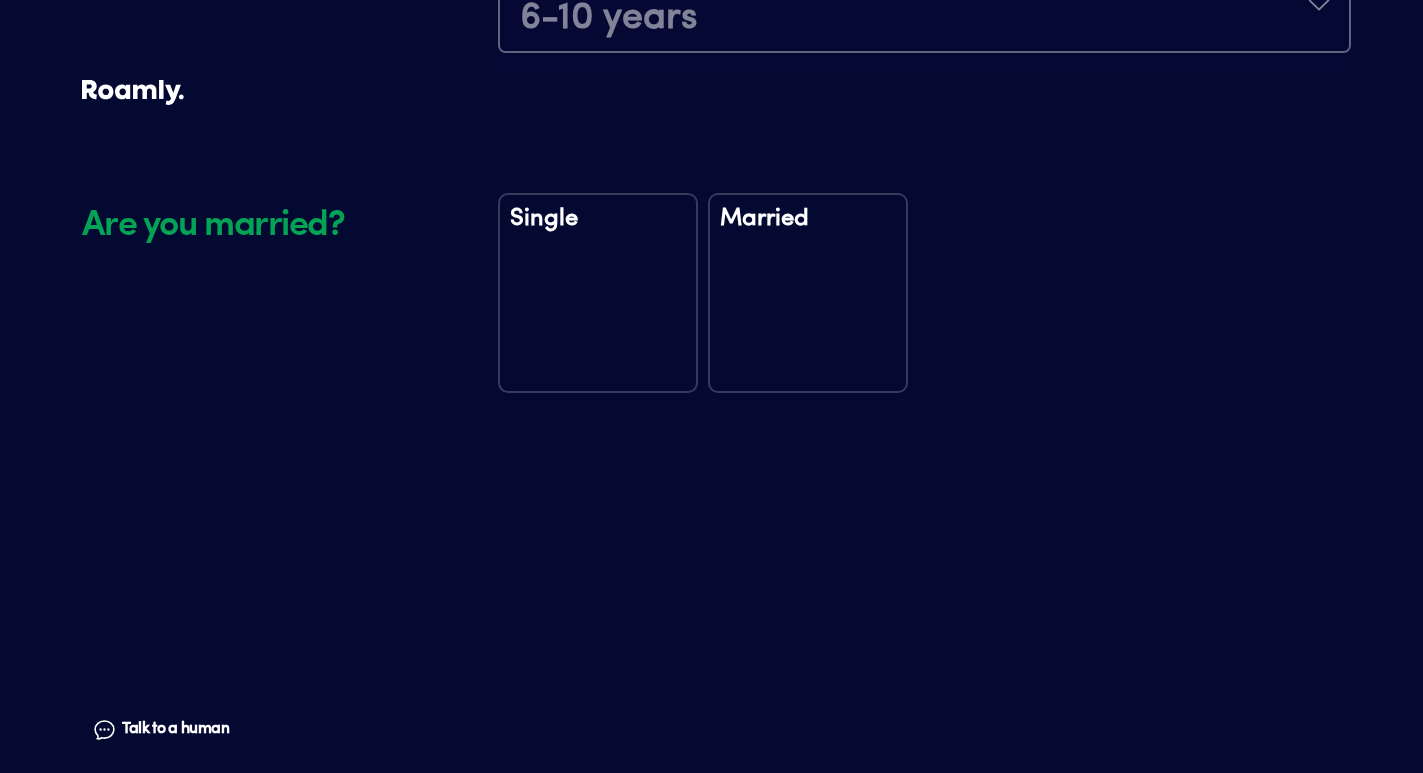 scroll, scrollTop: 2549, scrollLeft: 0, axis: vertical 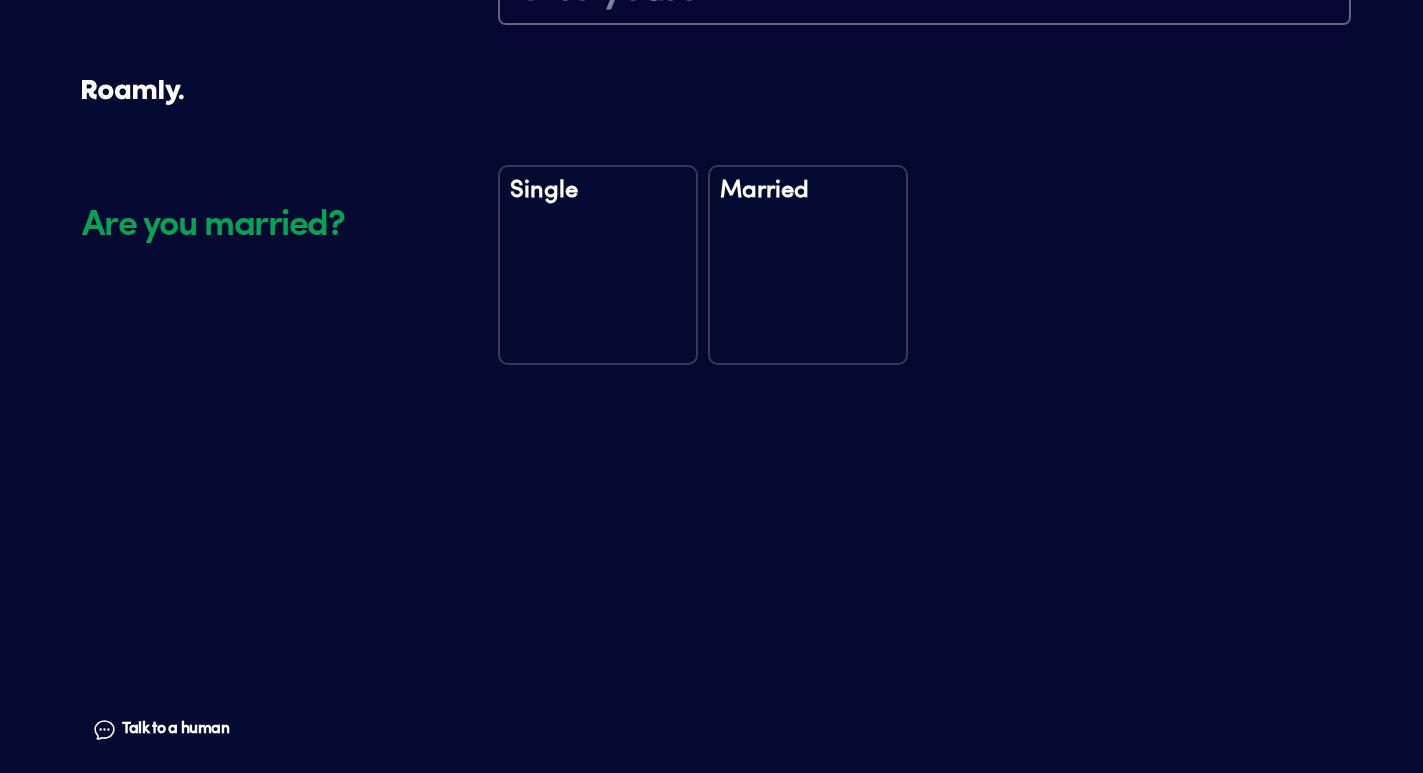 click on "Married" at bounding box center [808, 265] 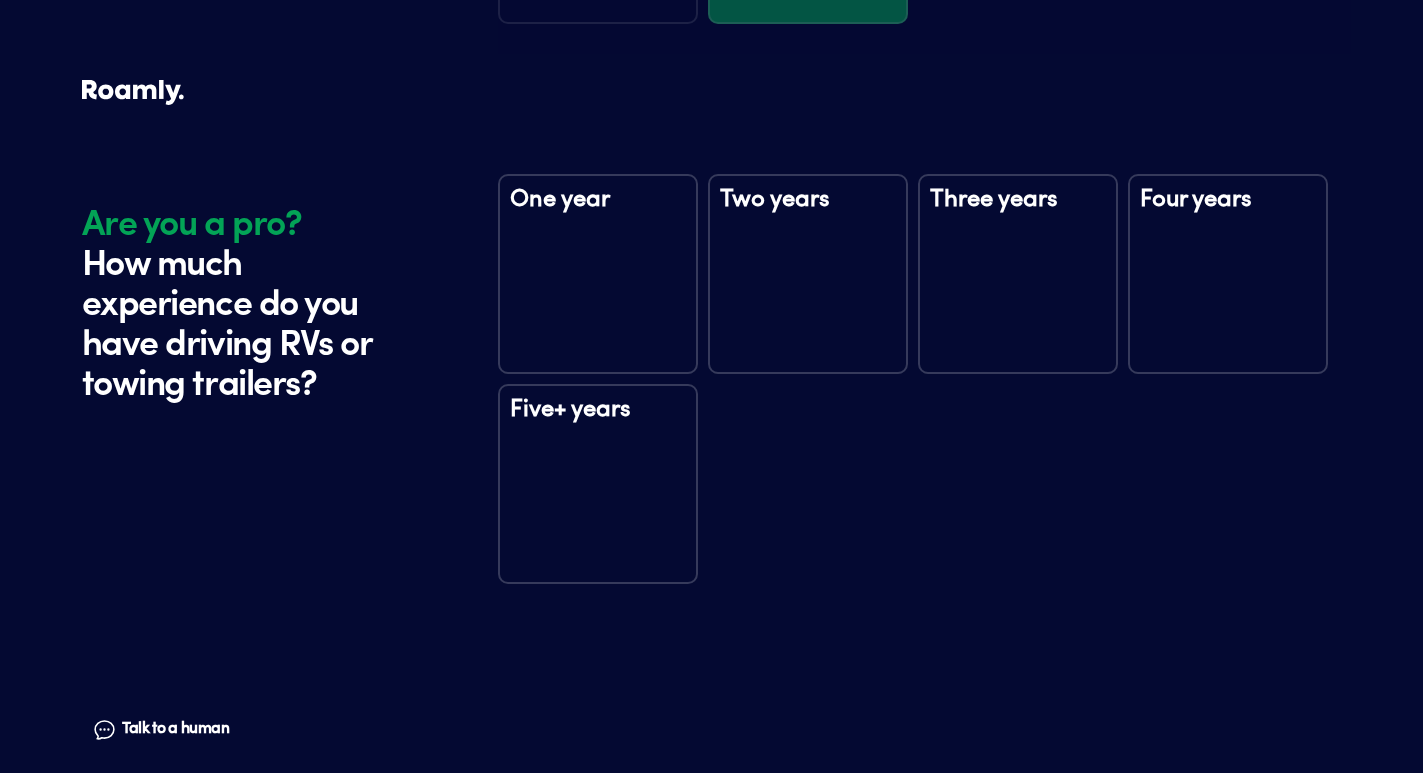 scroll, scrollTop: 2939, scrollLeft: 0, axis: vertical 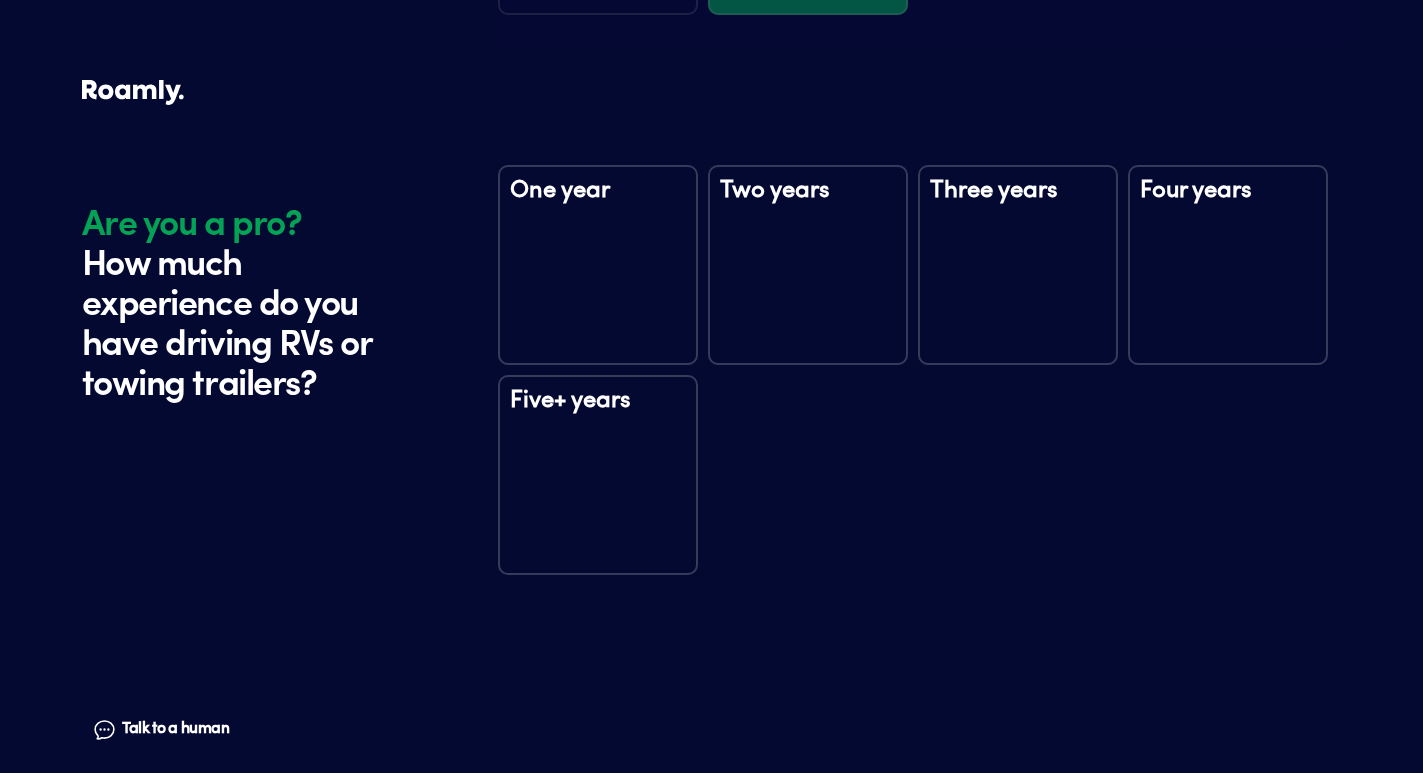 click on "Five+ years" at bounding box center [598, 475] 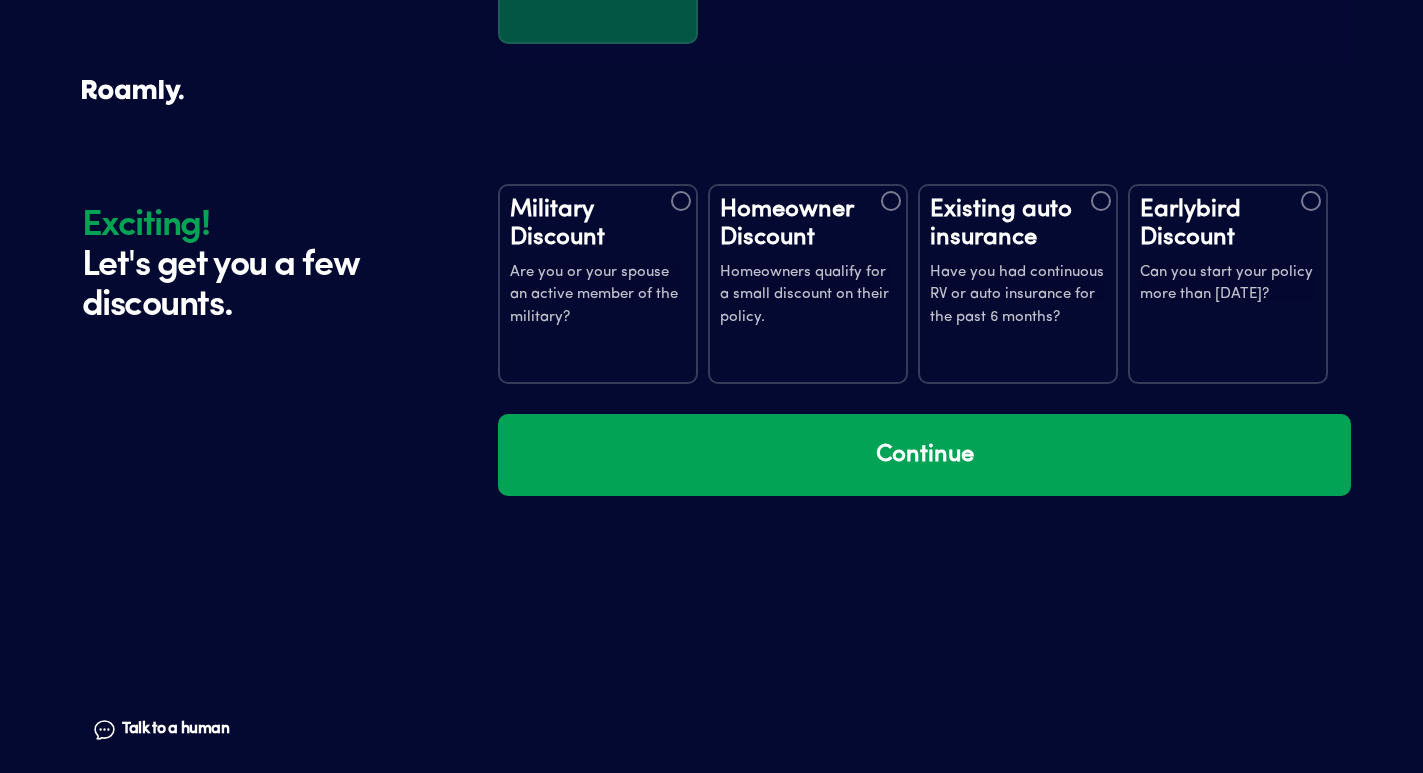 scroll, scrollTop: 3529, scrollLeft: 0, axis: vertical 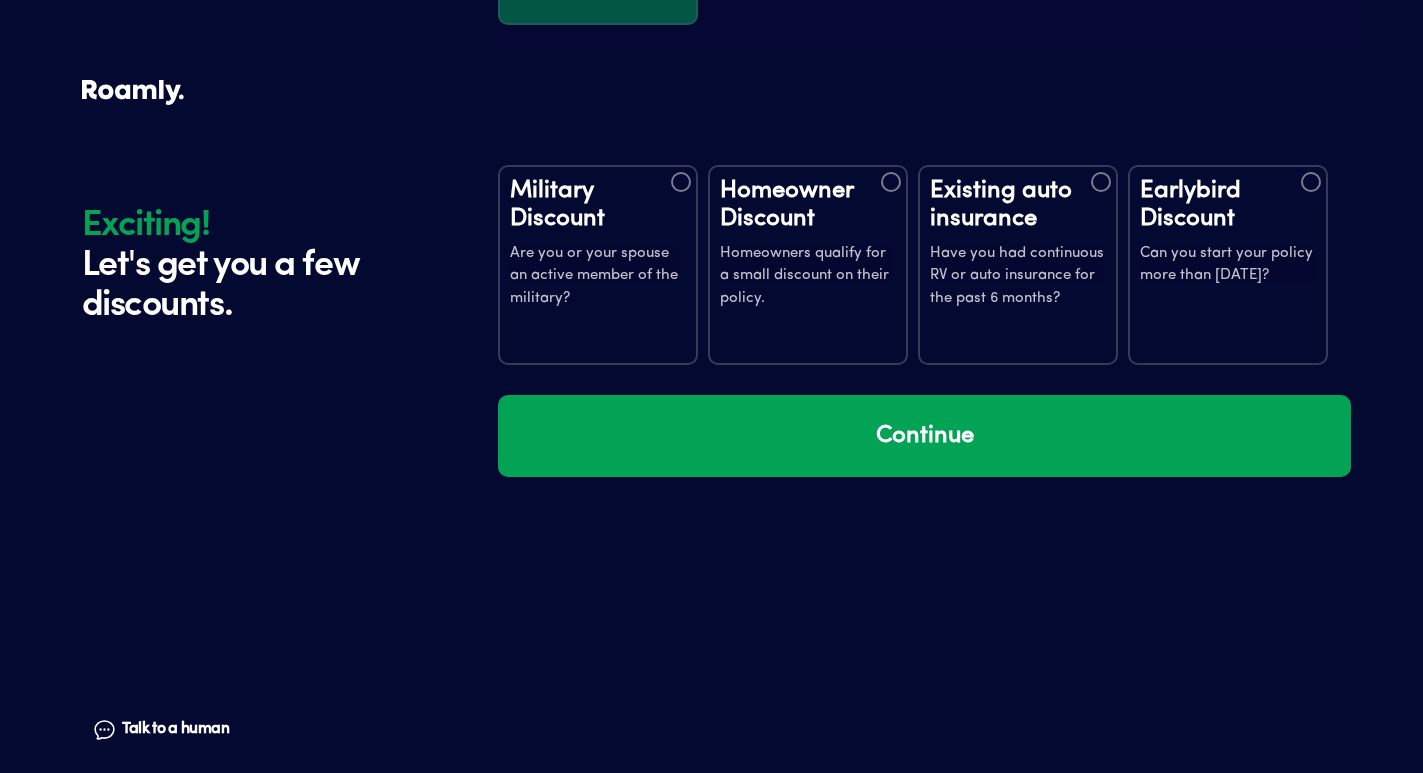 click on "Homeowners qualify for a small discount on their policy." at bounding box center (808, 277) 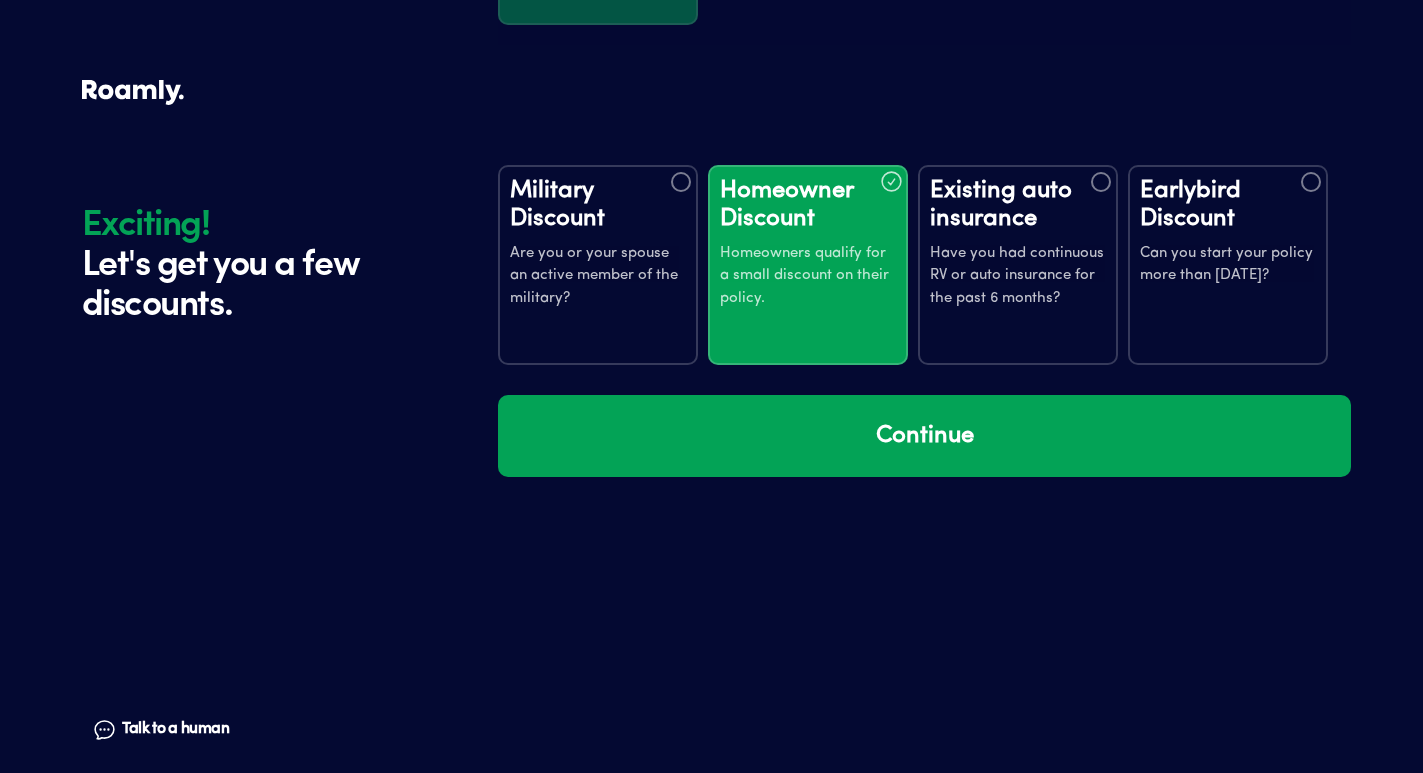 click on "Existing auto insurance Have you had continuous RV or auto insurance for the past 6 months?" at bounding box center [1018, 265] 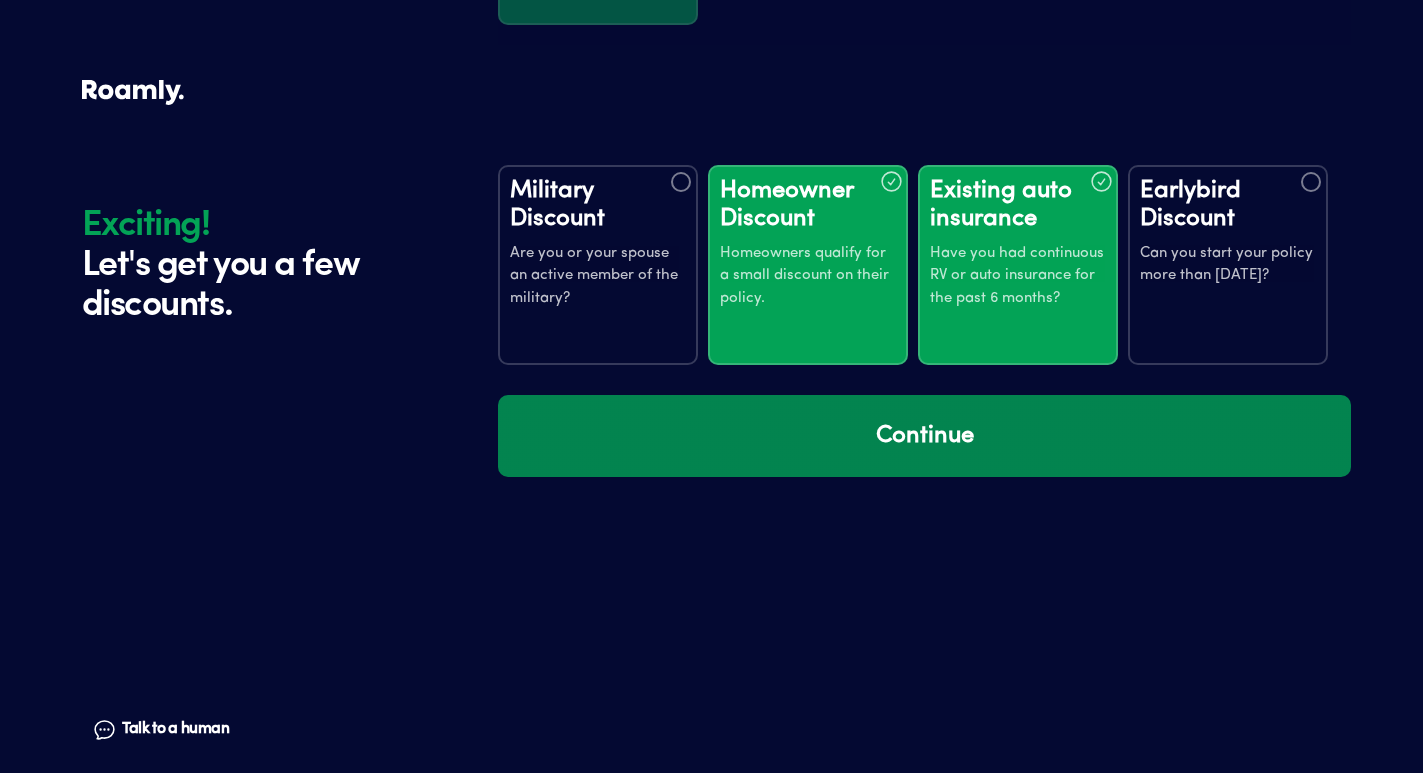 click on "Continue" at bounding box center (924, 436) 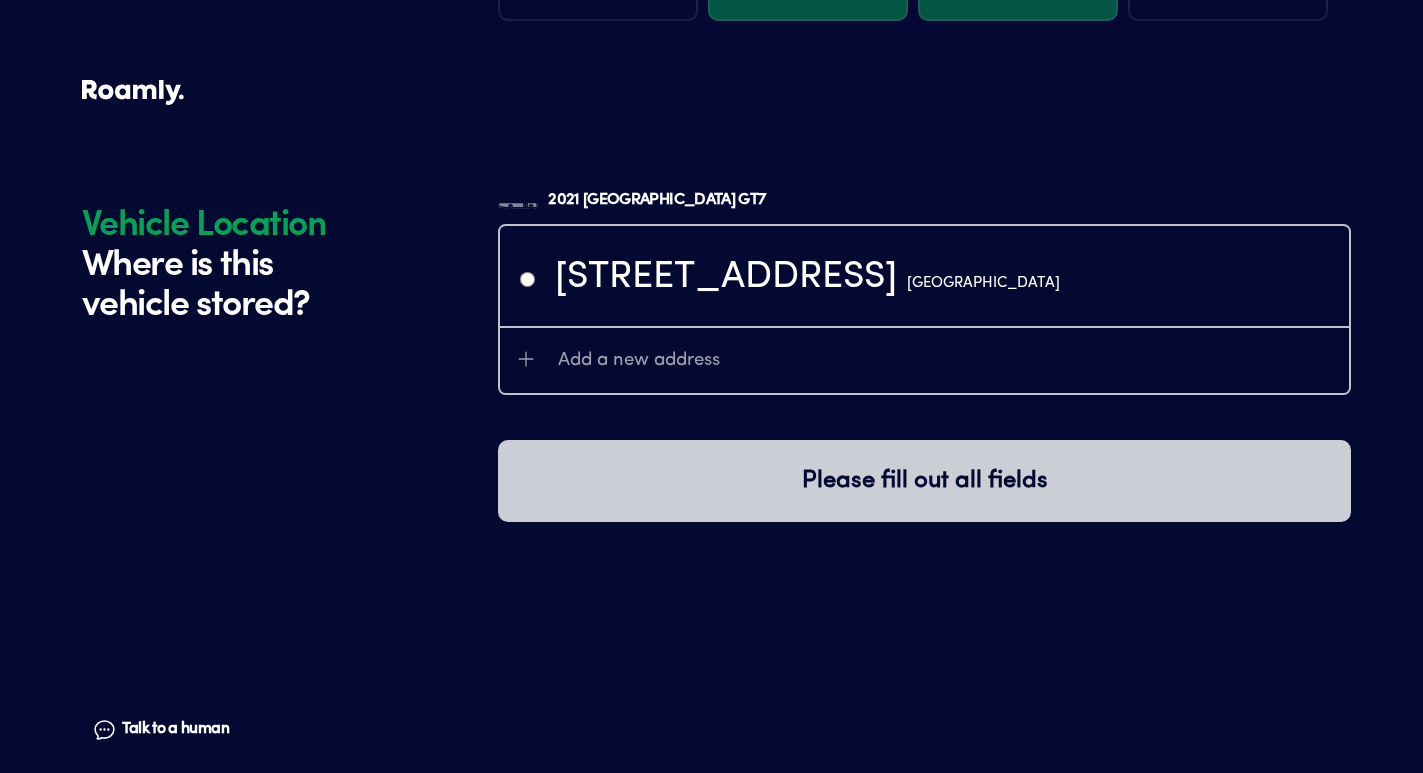 scroll, scrollTop: 3919, scrollLeft: 0, axis: vertical 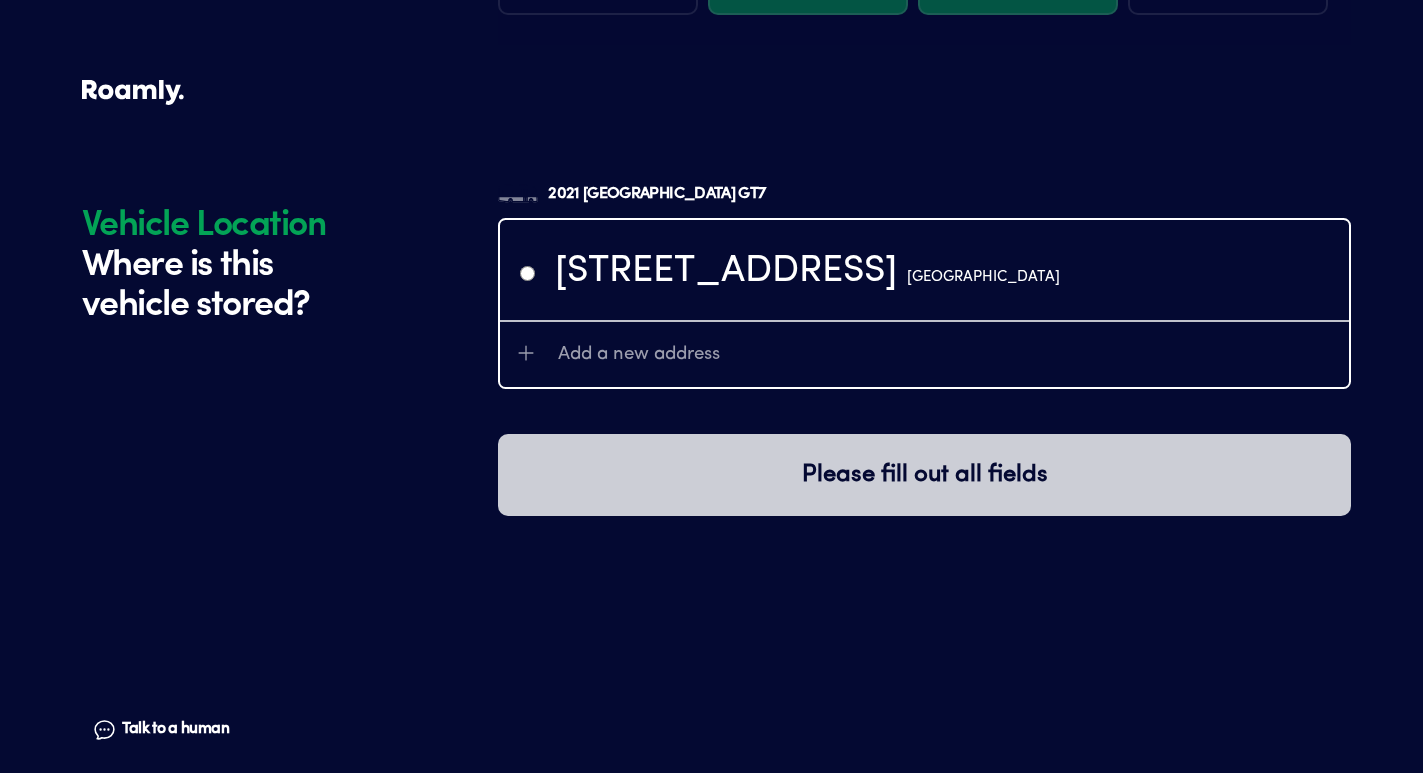 click on "[STREET_ADDRESS]" at bounding box center (807, 272) 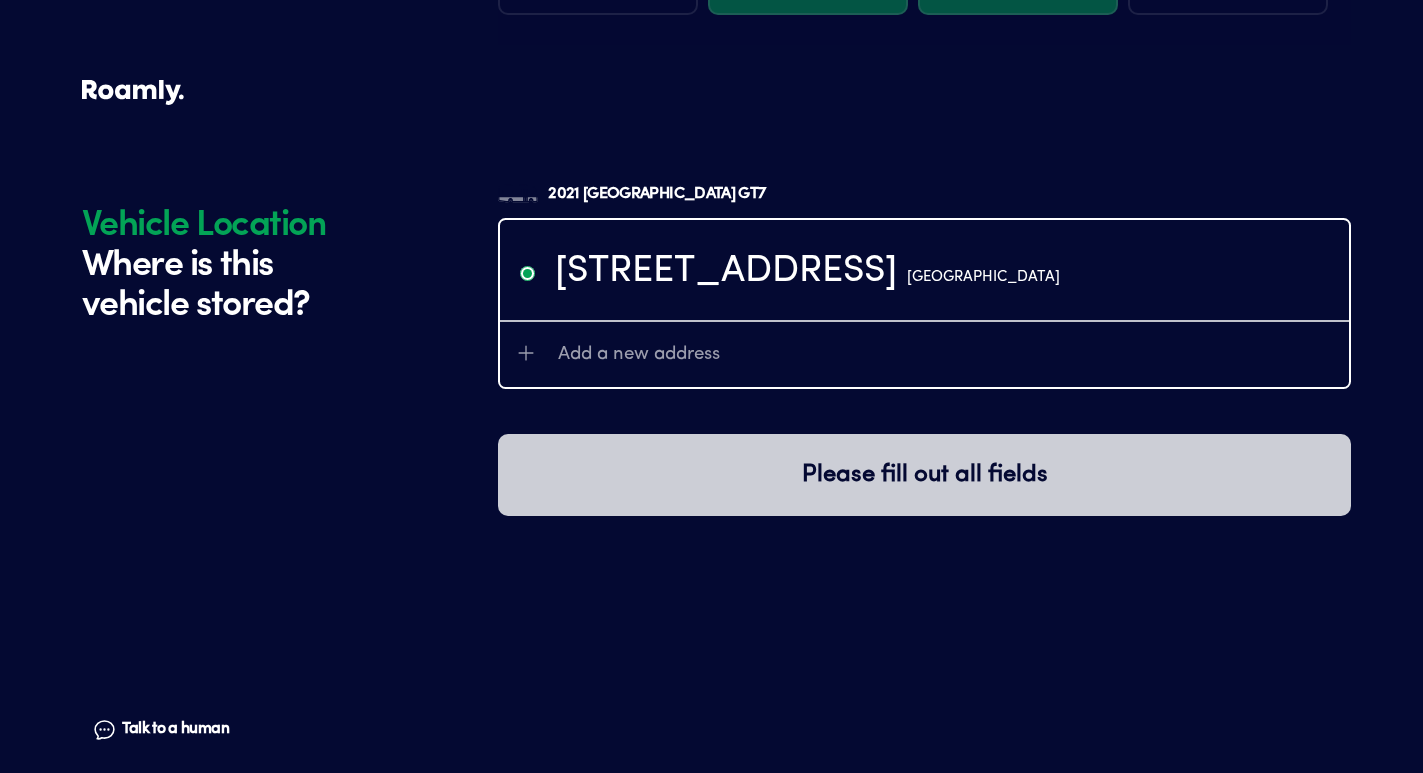 radio on "true" 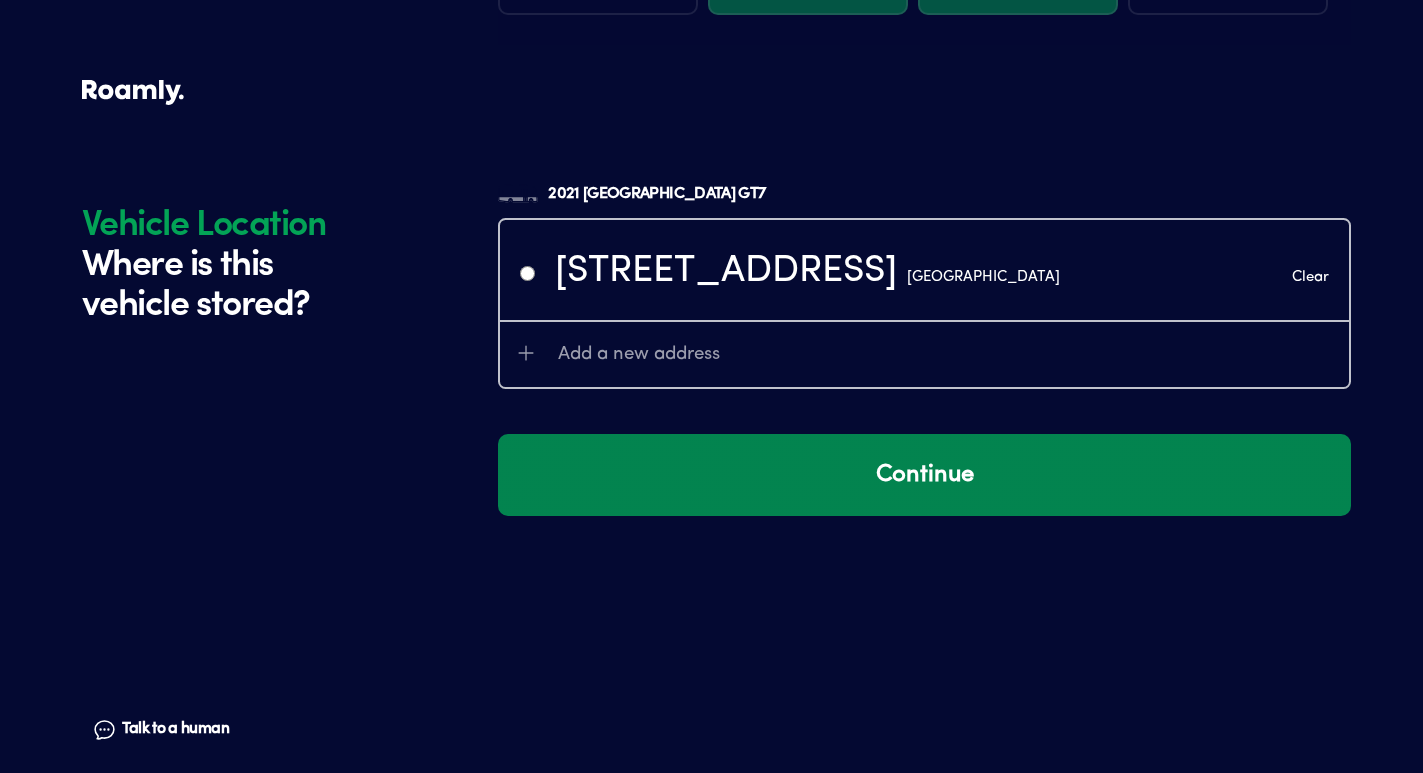 click on "Continue" at bounding box center (924, 475) 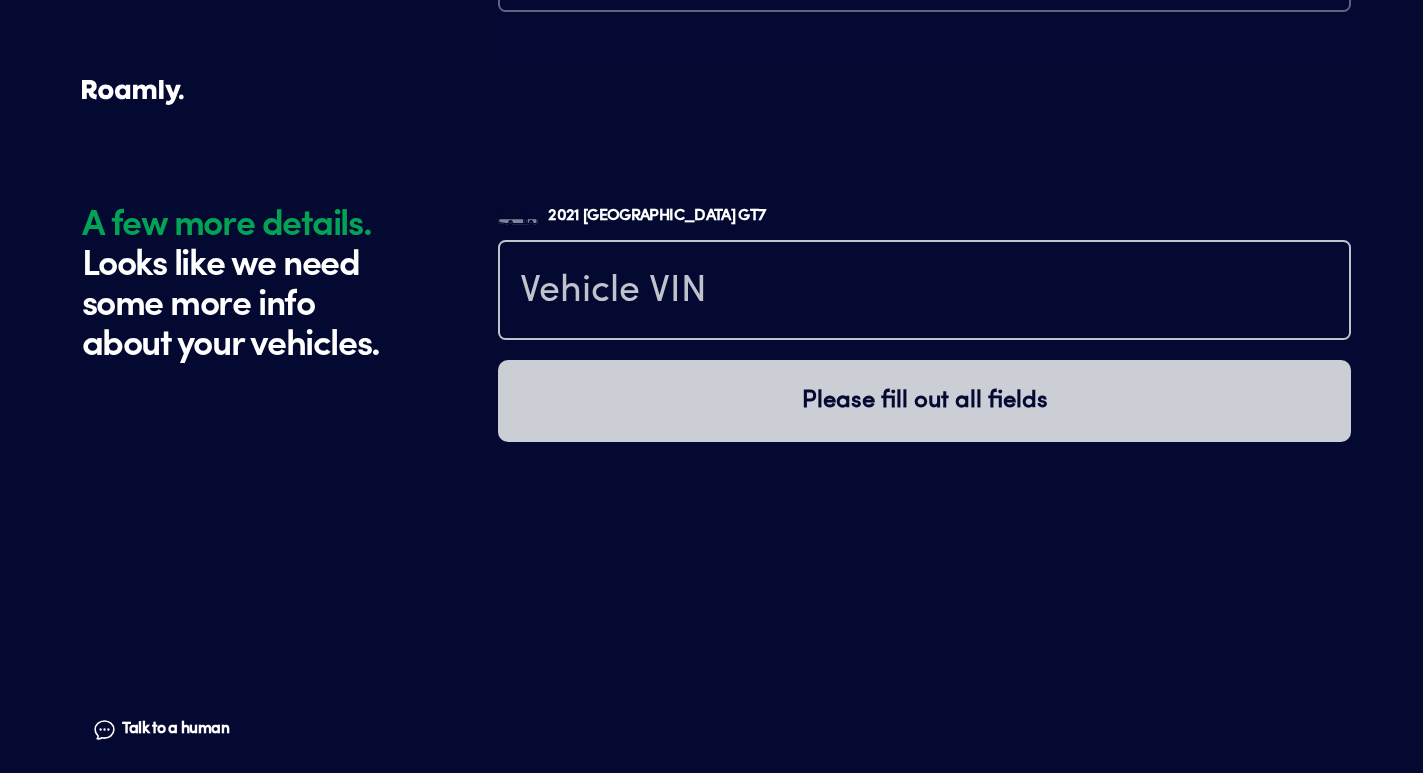 scroll, scrollTop: 4358, scrollLeft: 0, axis: vertical 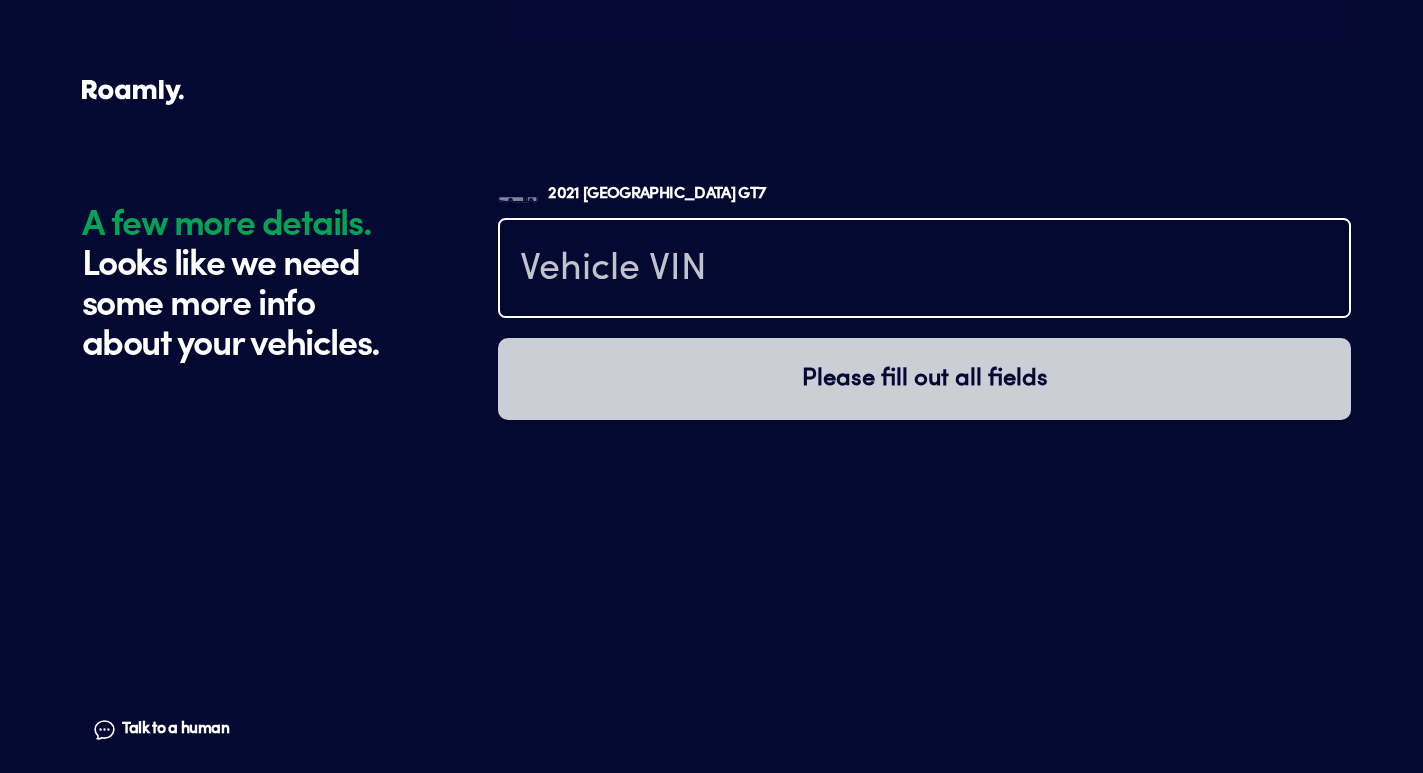 click at bounding box center (924, 270) 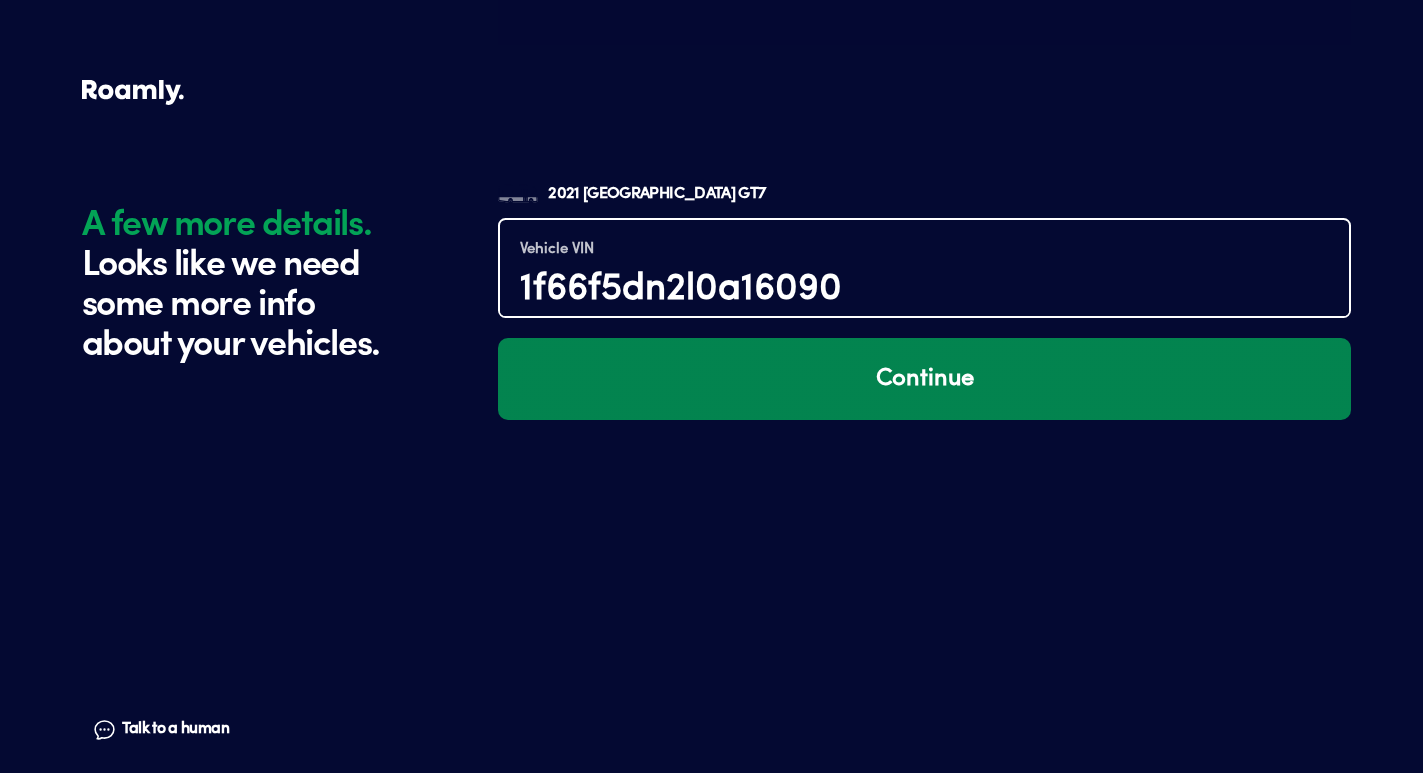 type on "1f66f5dn2l0a16090" 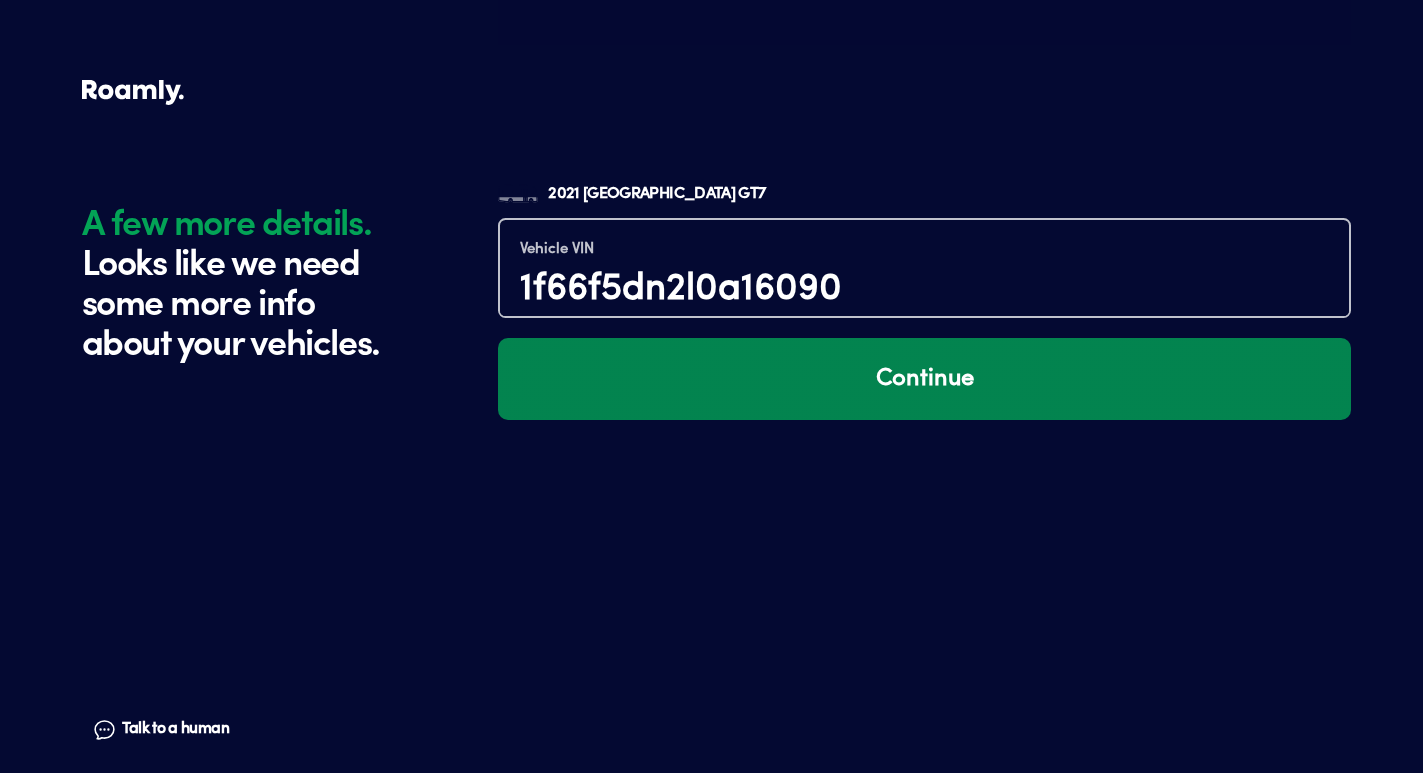 click on "Continue" at bounding box center (924, 379) 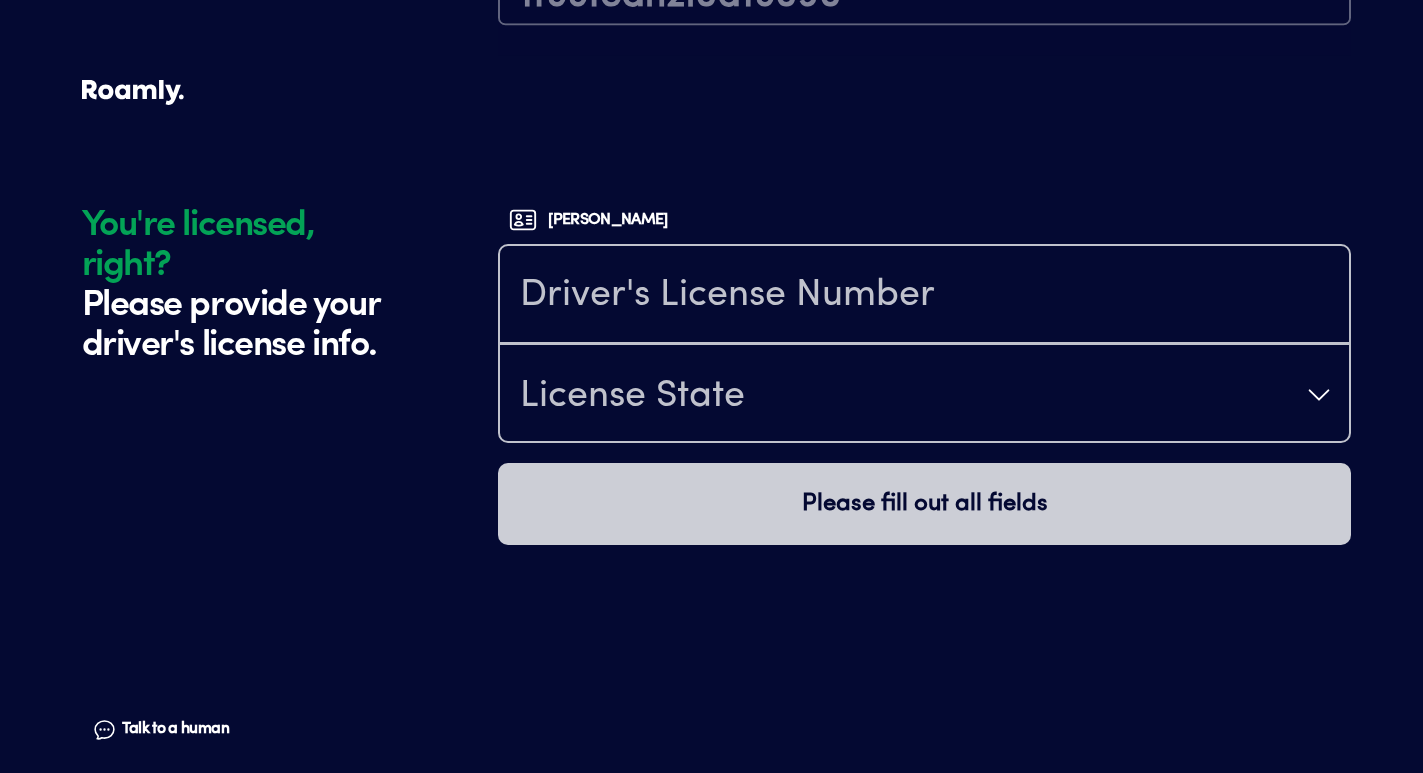 scroll, scrollTop: 4701, scrollLeft: 0, axis: vertical 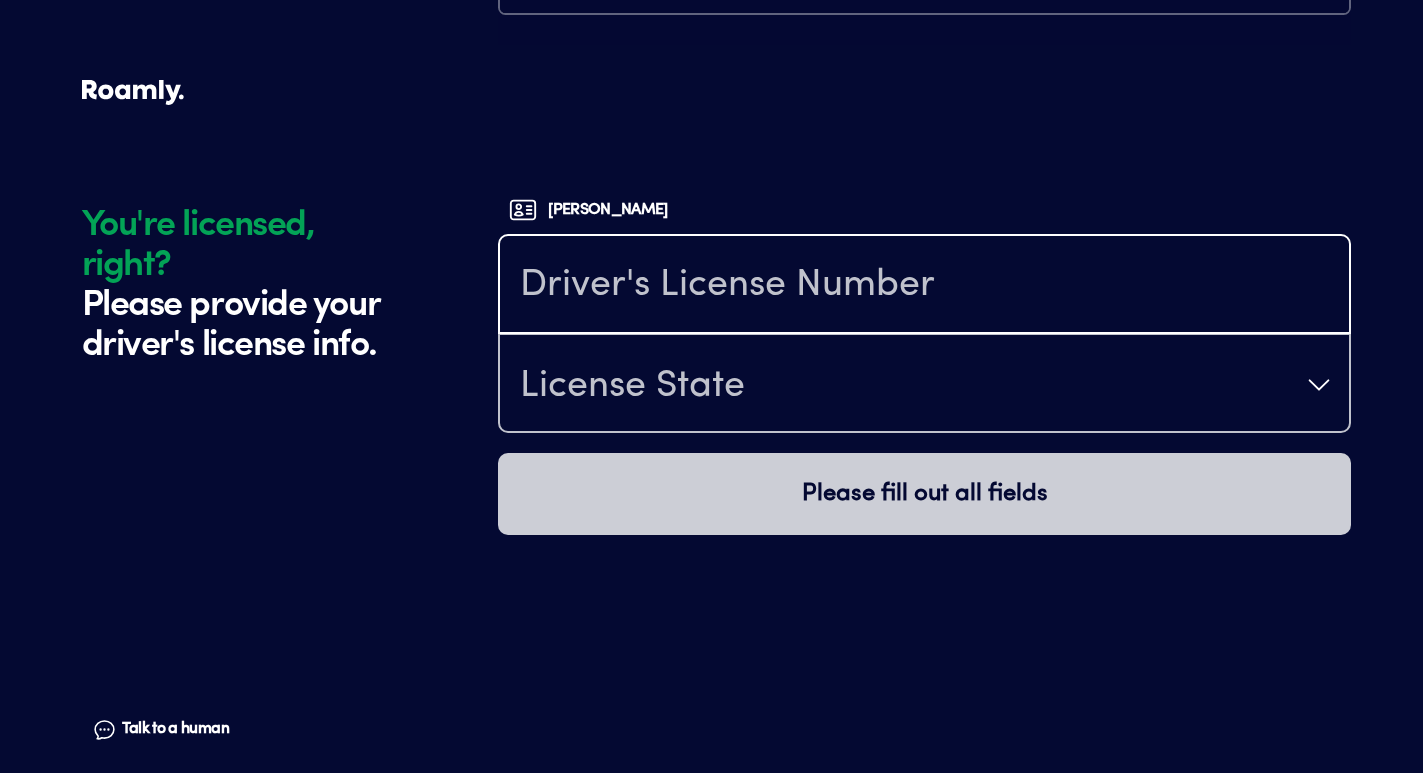 click at bounding box center (924, 286) 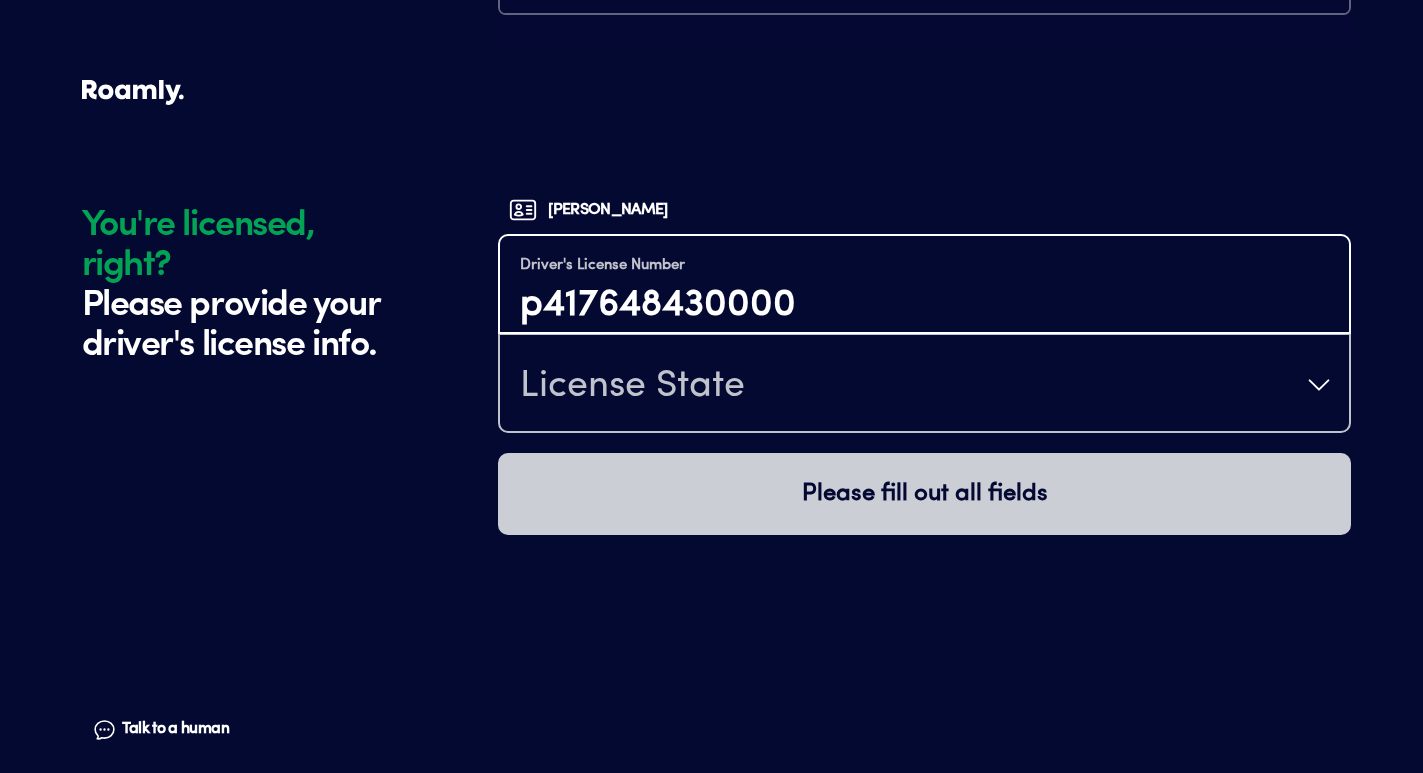 type on "p417648430000" 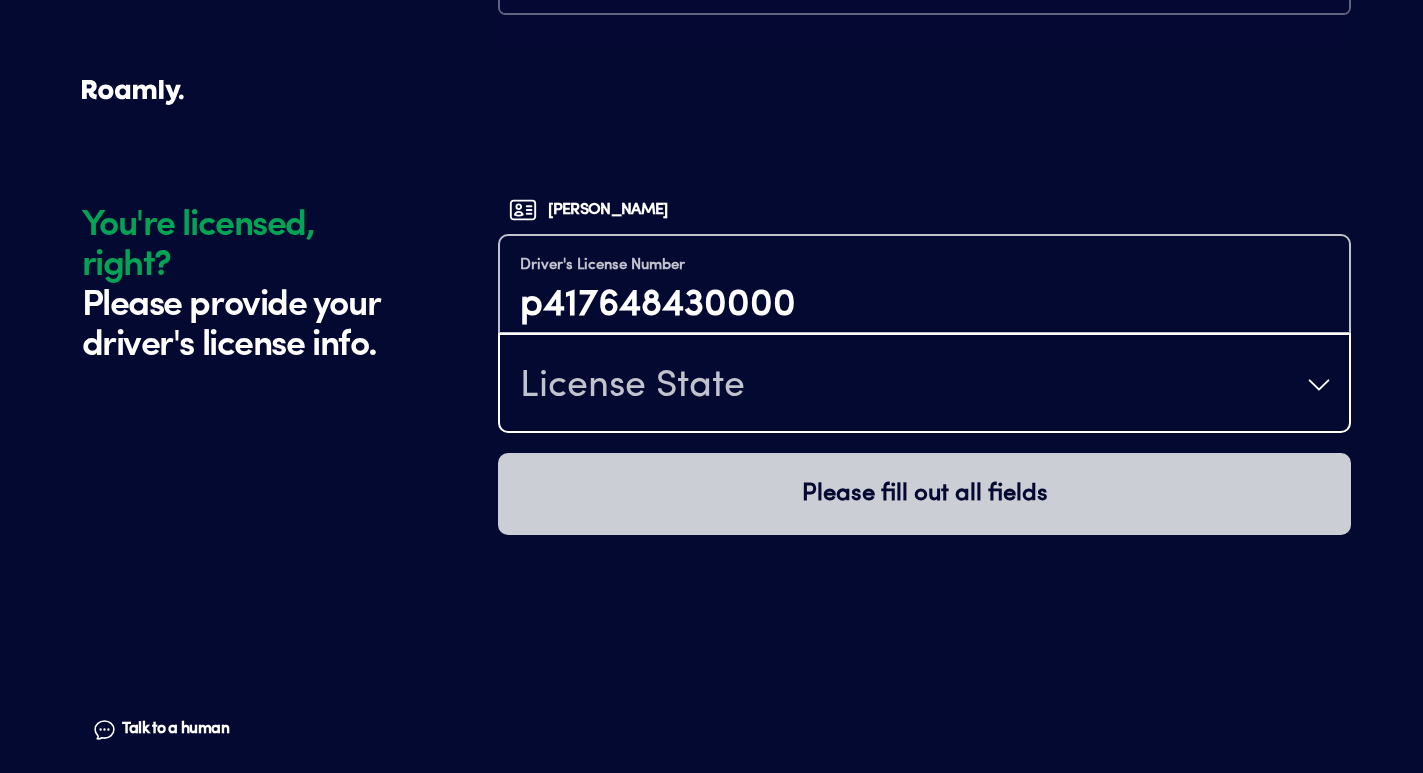 click on "License State" at bounding box center [924, 385] 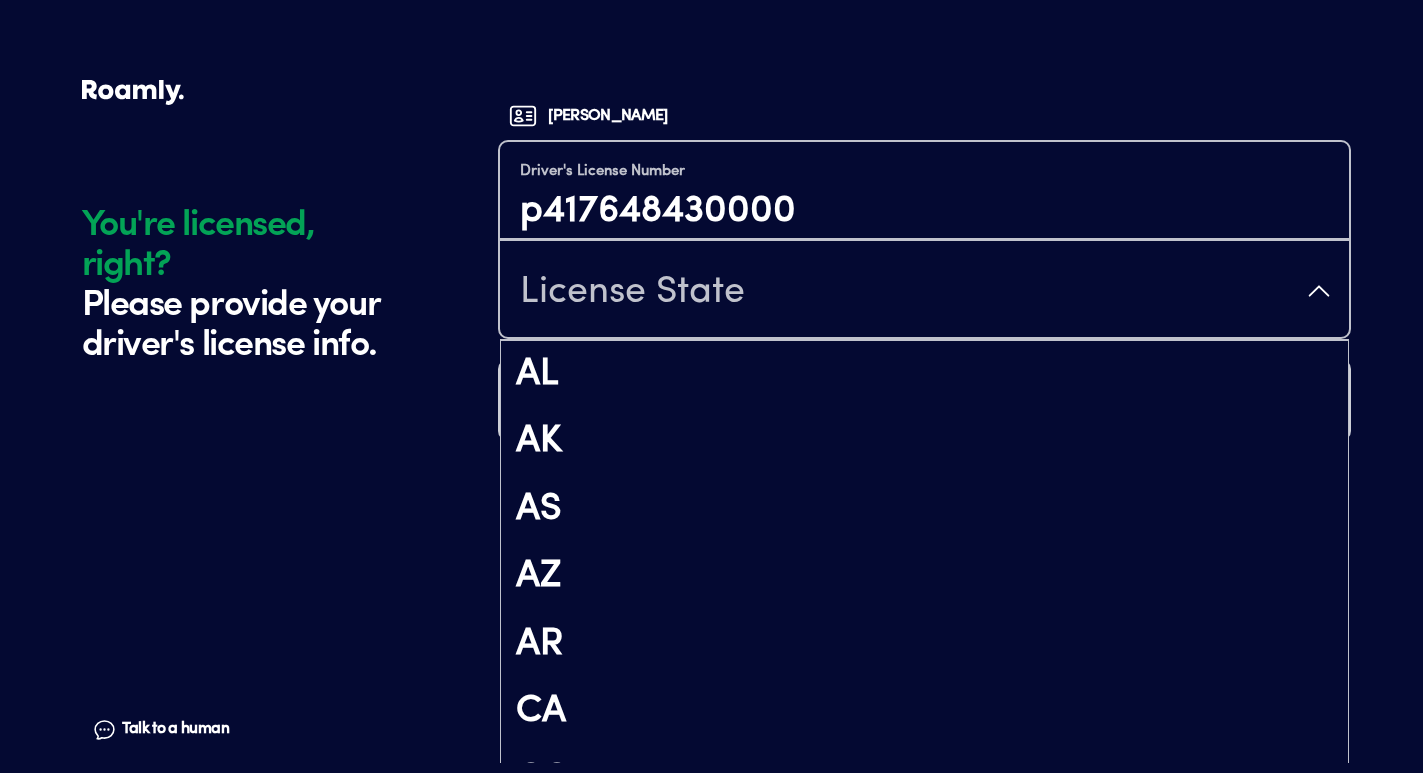 scroll, scrollTop: 169, scrollLeft: 0, axis: vertical 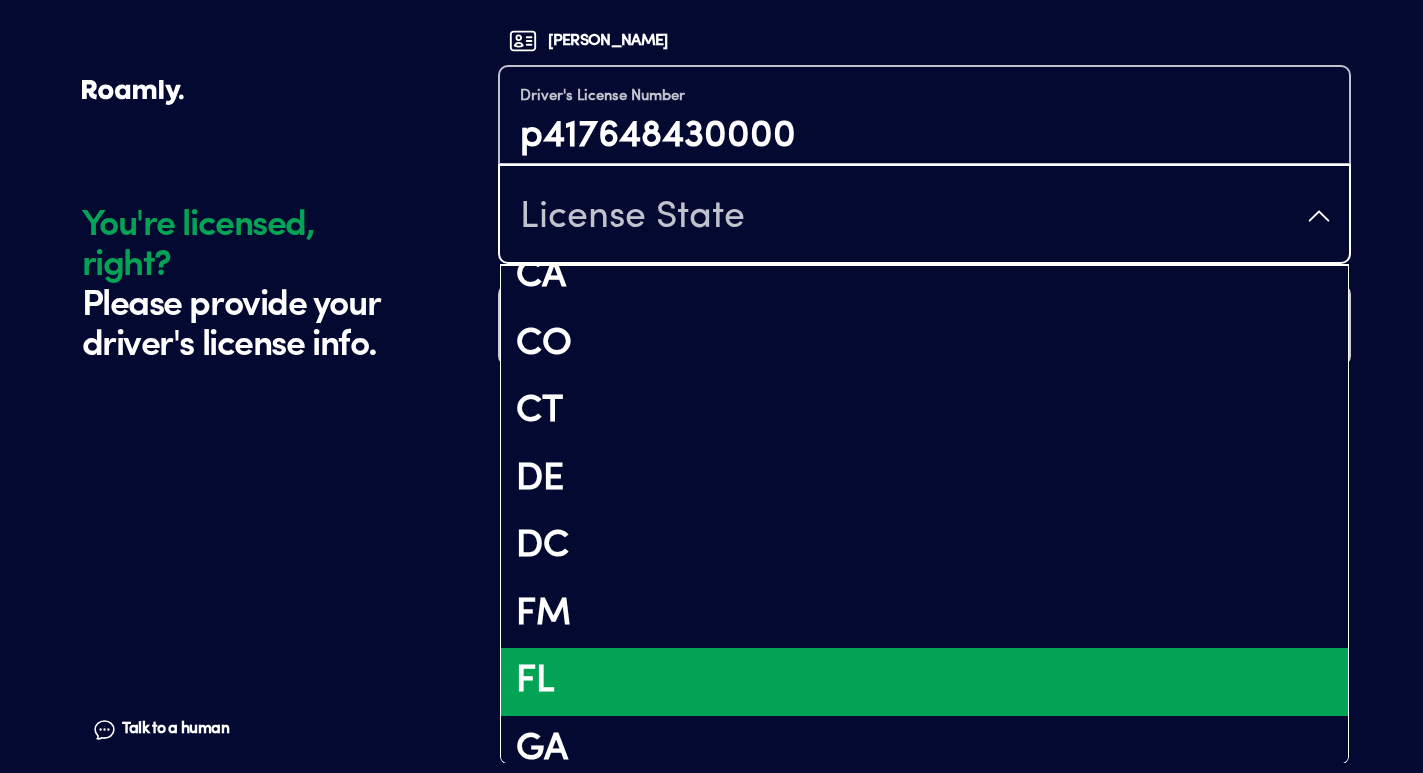 click on "FL" at bounding box center [924, 682] 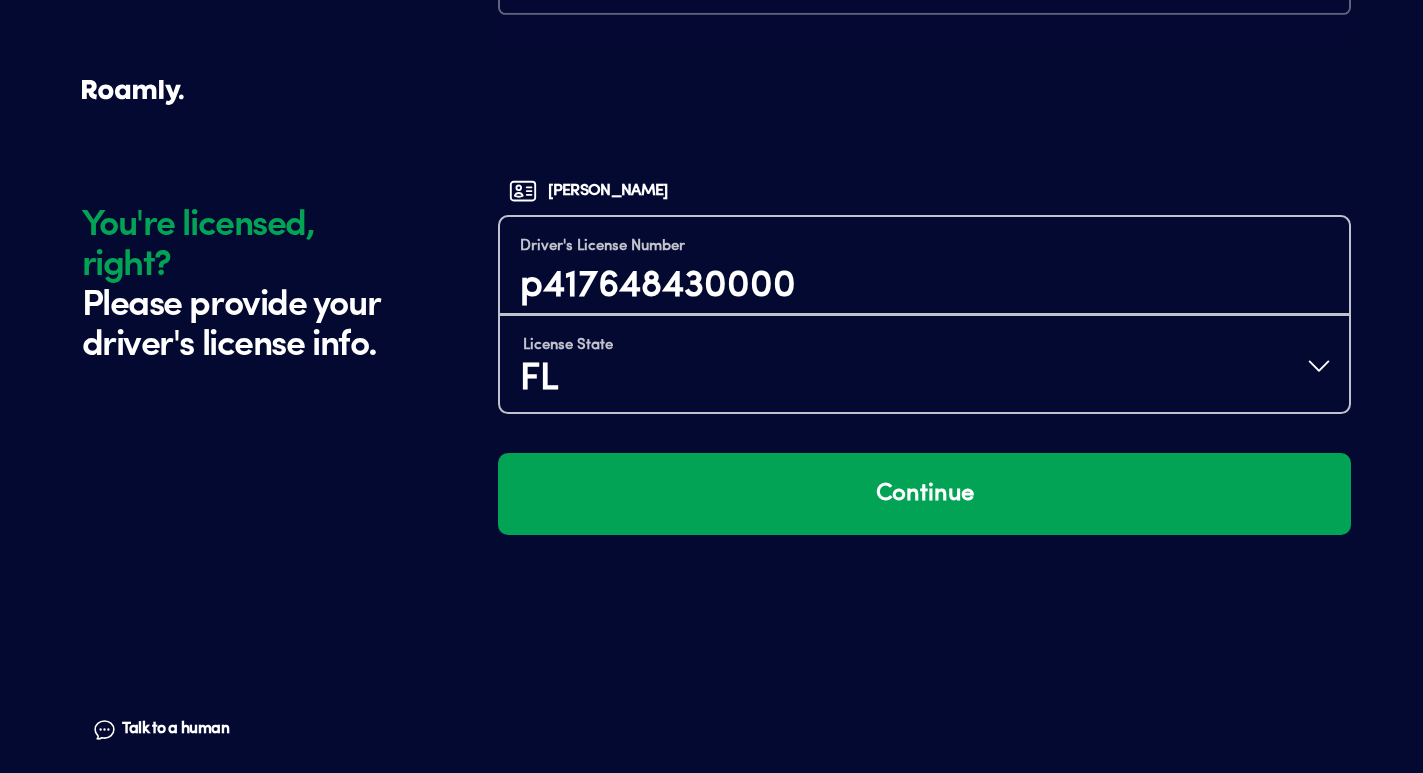 click on "[PERSON_NAME] Driver's License Number p417648430000 License State [US_STATE] Continue" at bounding box center (924, 454) 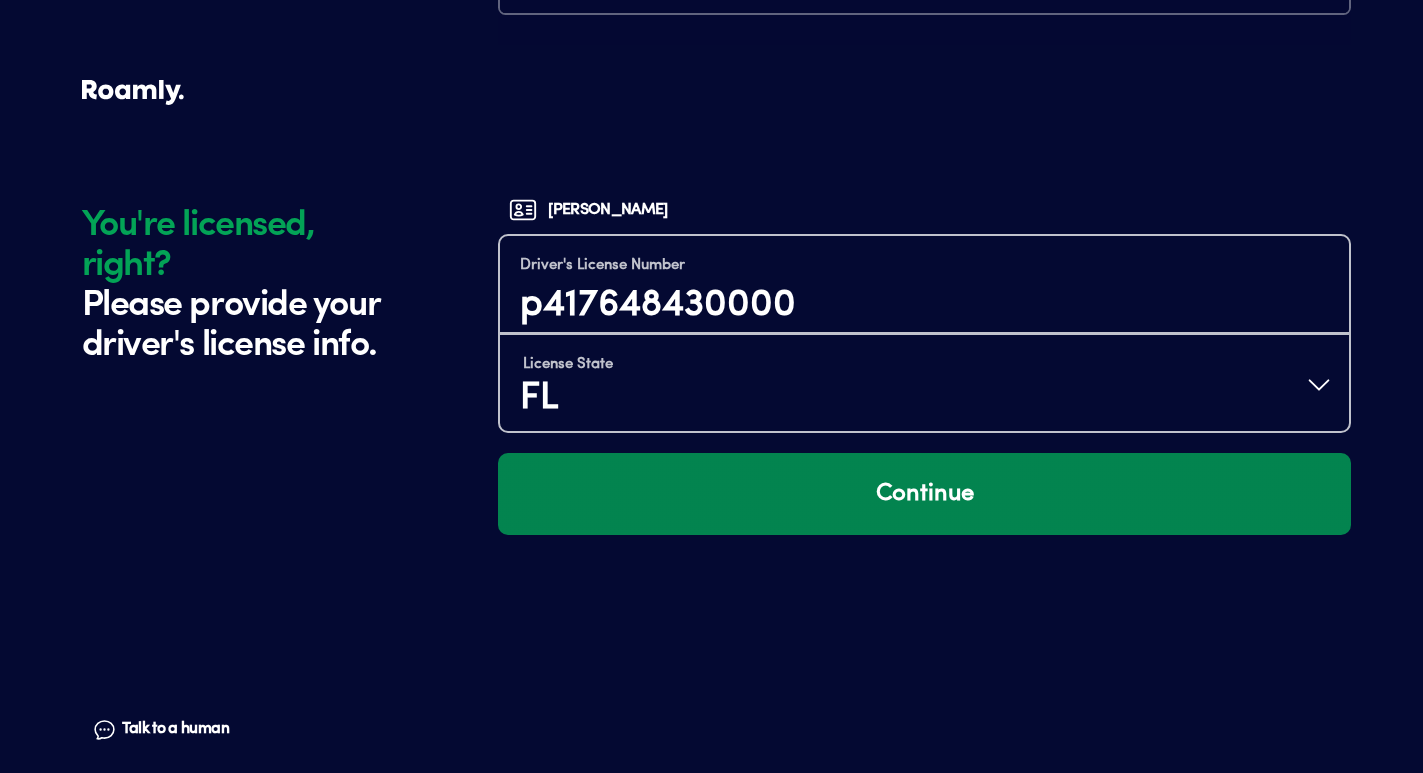 click on "Continue" at bounding box center [924, 494] 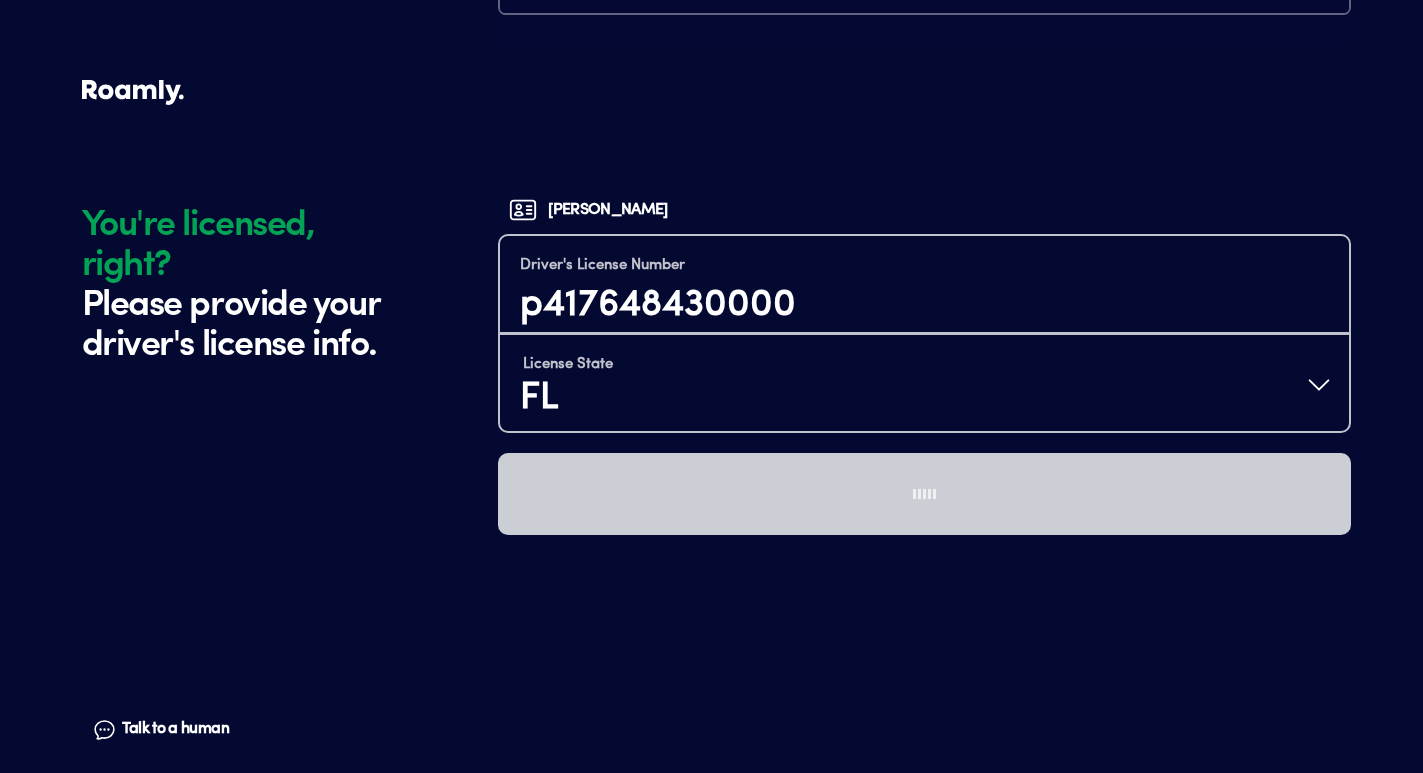 scroll, scrollTop: 0, scrollLeft: 0, axis: both 